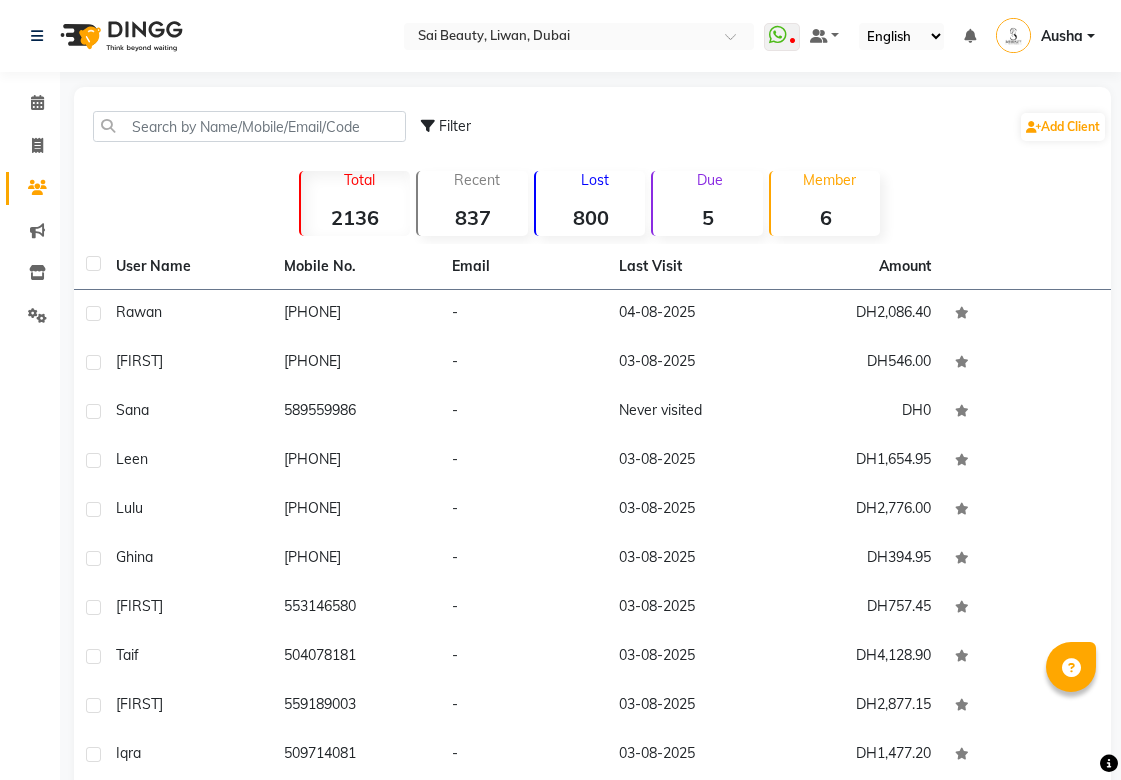 scroll, scrollTop: 0, scrollLeft: 0, axis: both 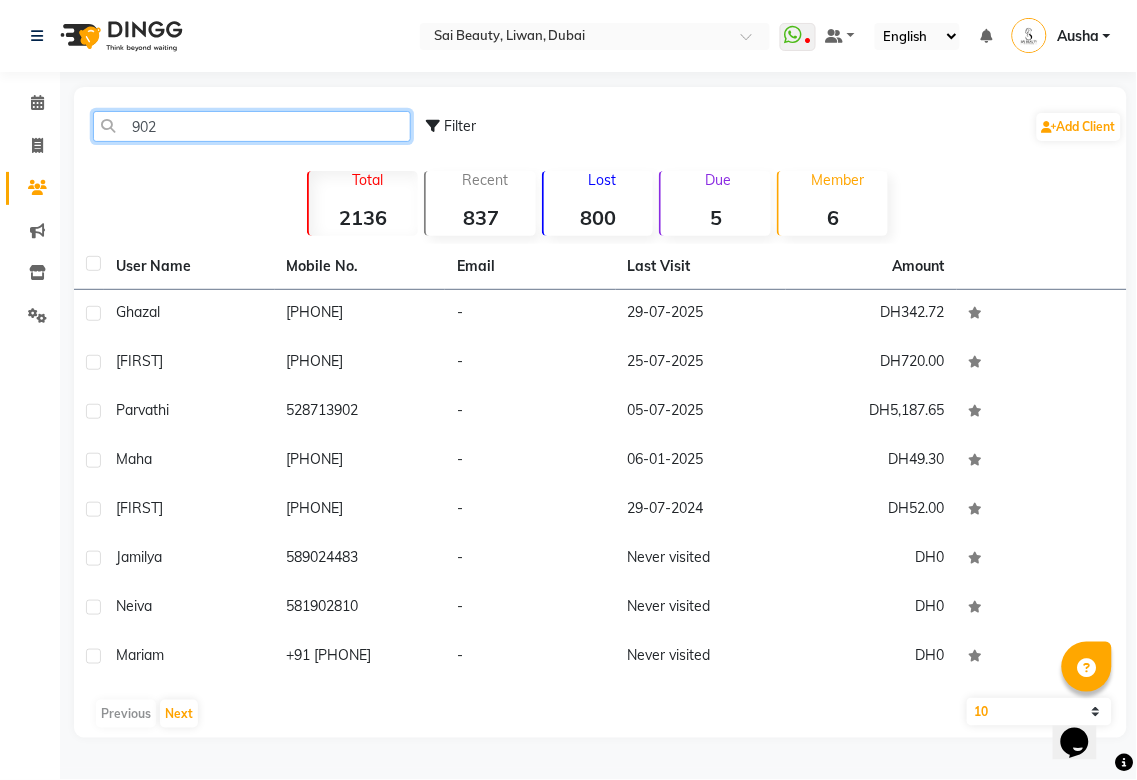 click on "902" 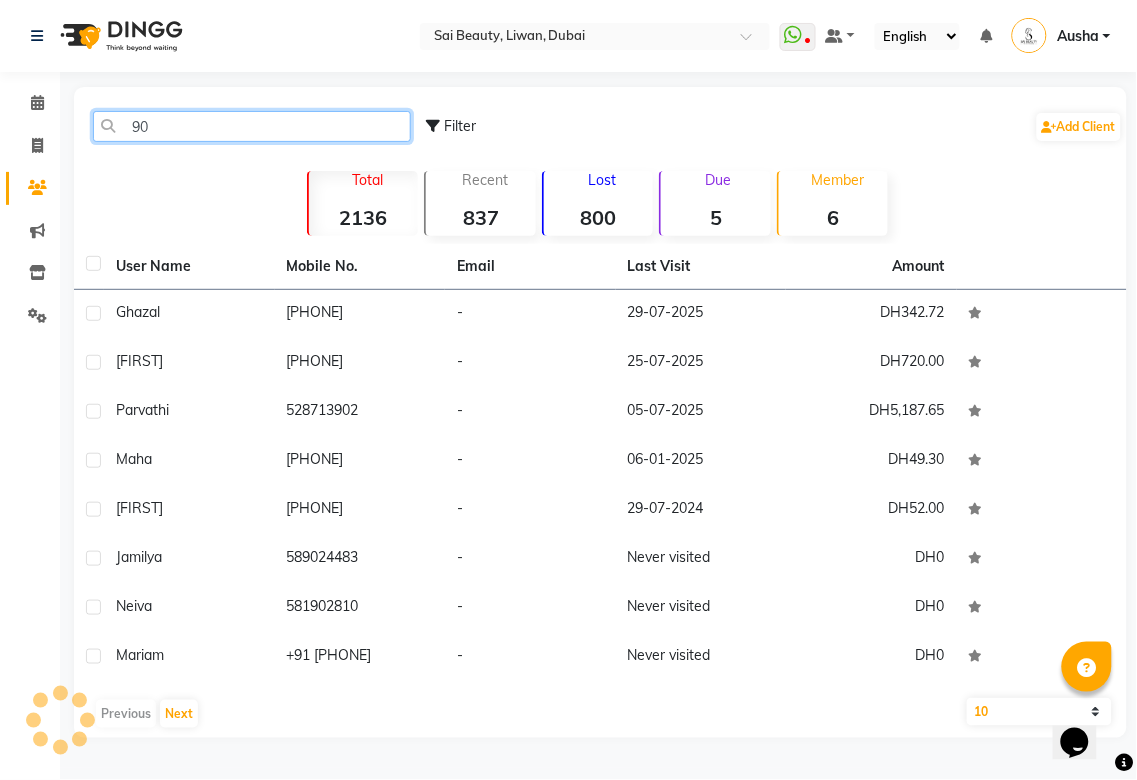 type on "9" 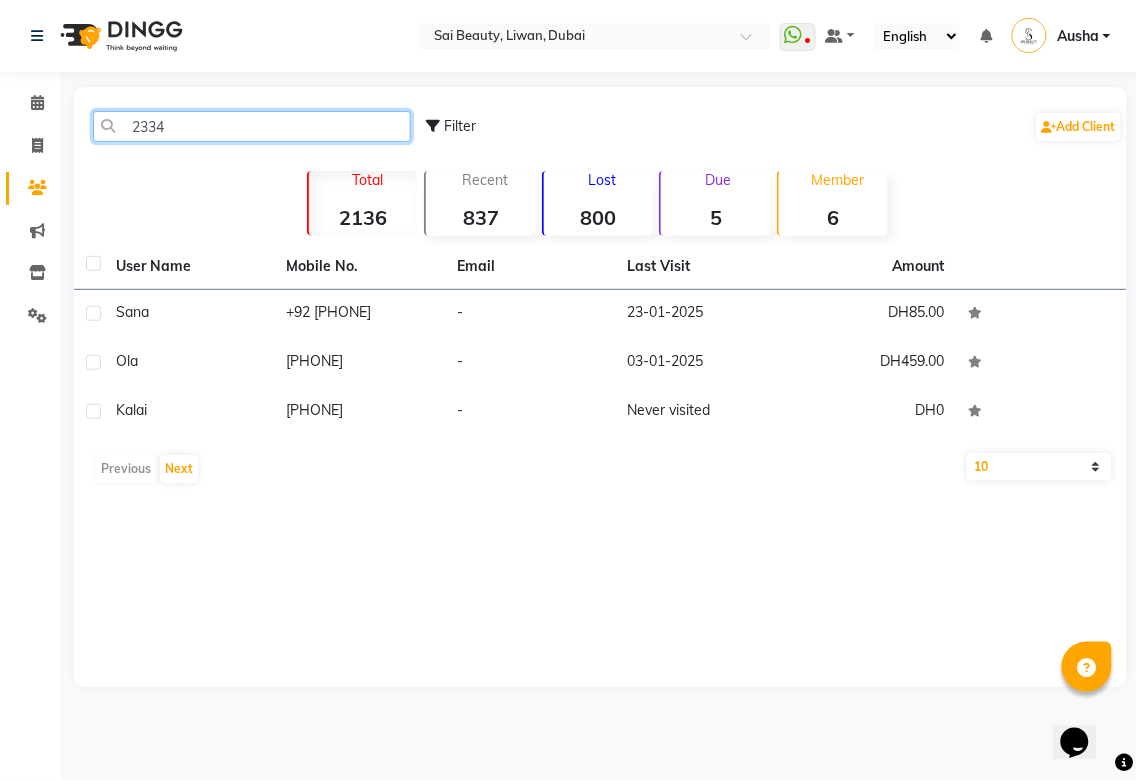 type on "2334" 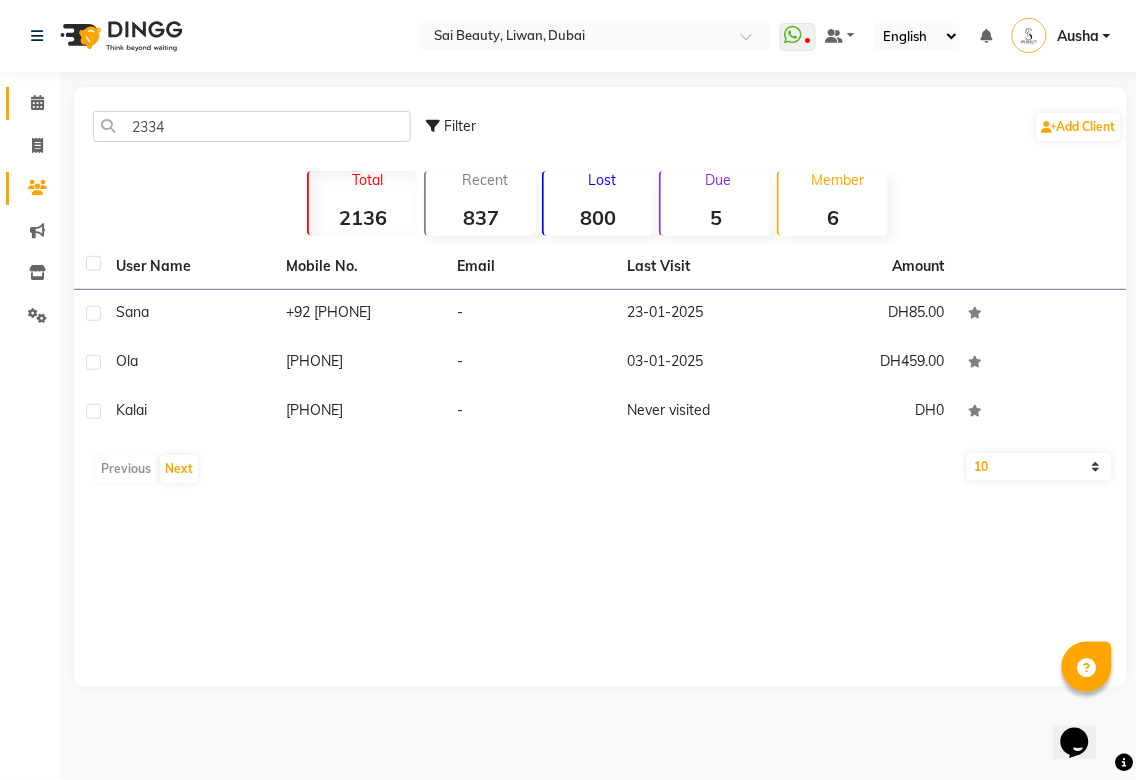 click 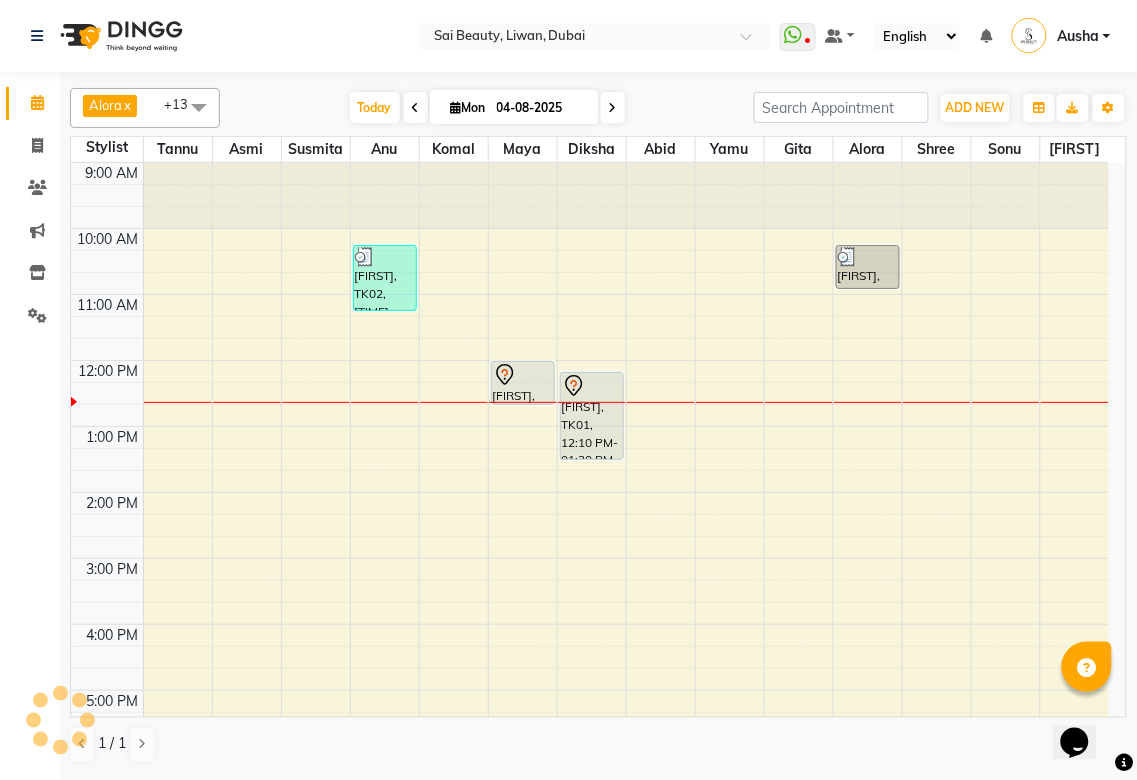 scroll, scrollTop: 200, scrollLeft: 0, axis: vertical 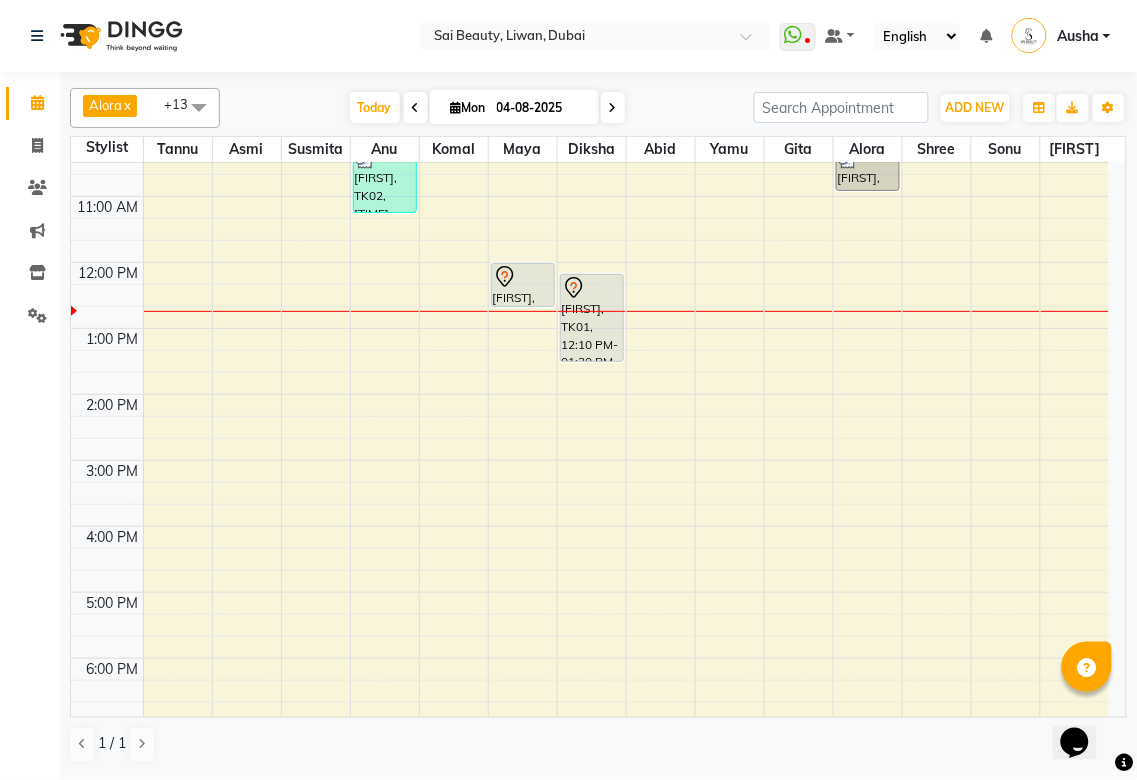 click 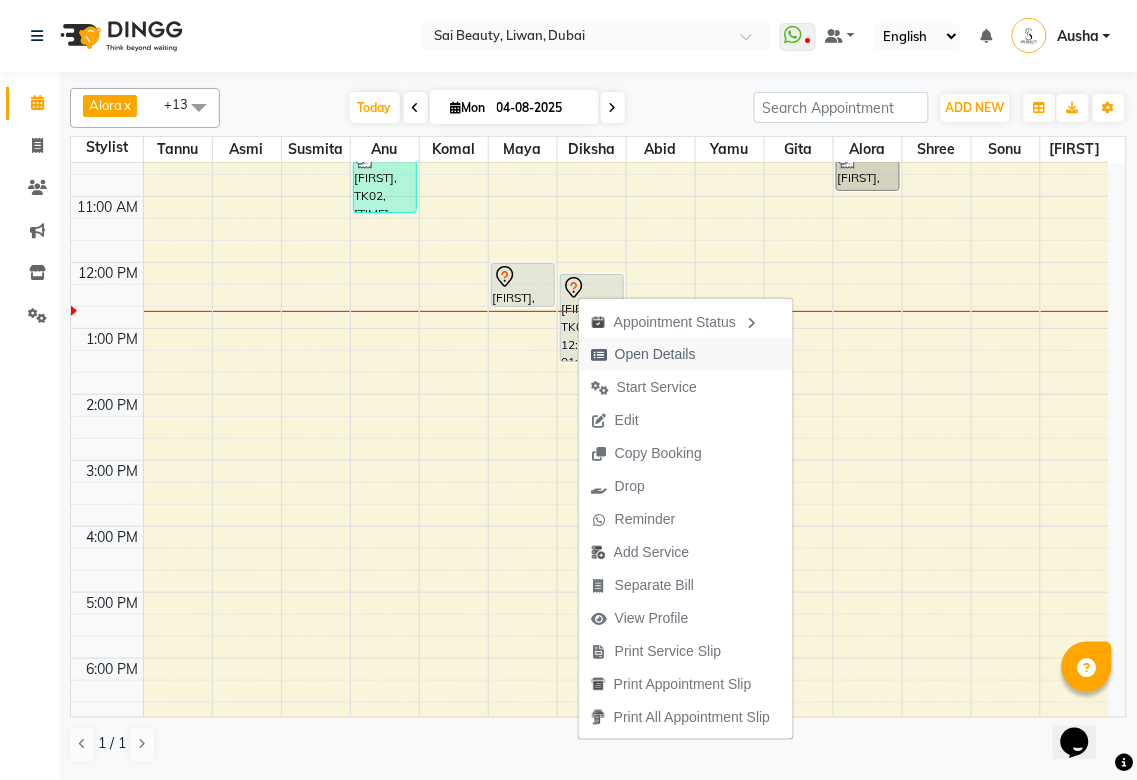 click on "Open Details" at bounding box center [655, 354] 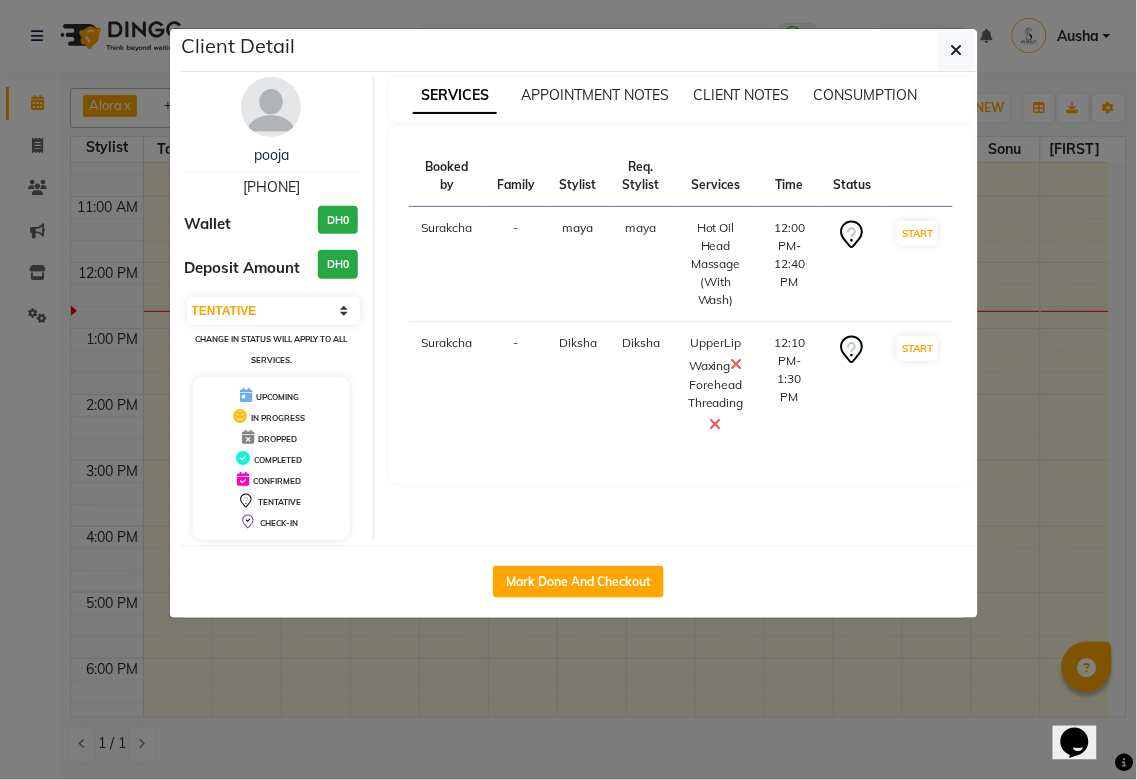 click on "Client Detail  [FIRST]    [PHONE] Wallet DH0 Deposit Amount  DH0  Select IN SERVICE CONFIRMED TENTATIVE CHECK IN MARK DONE DROPPED UPCOMING Change in status will apply to all services. UPCOMING IN PROGRESS DROPPED COMPLETED CONFIRMED TENTATIVE CHECK-IN SERVICES APPOINTMENT NOTES CLIENT NOTES CONSUMPTION Booked by Family Stylist Req. Stylist Services Time Status  [FIRST]  - [FIRST] [FIRST]  Hot Oil Head Massage (With Wash)   12:00 PM-12:40 PM   START   [FIRST]  - [FIRST] [FIRST]  UpperLip Waxing   Forehead Threading   12:10 PM-1:30 PM   START   Mark Done And Checkout" 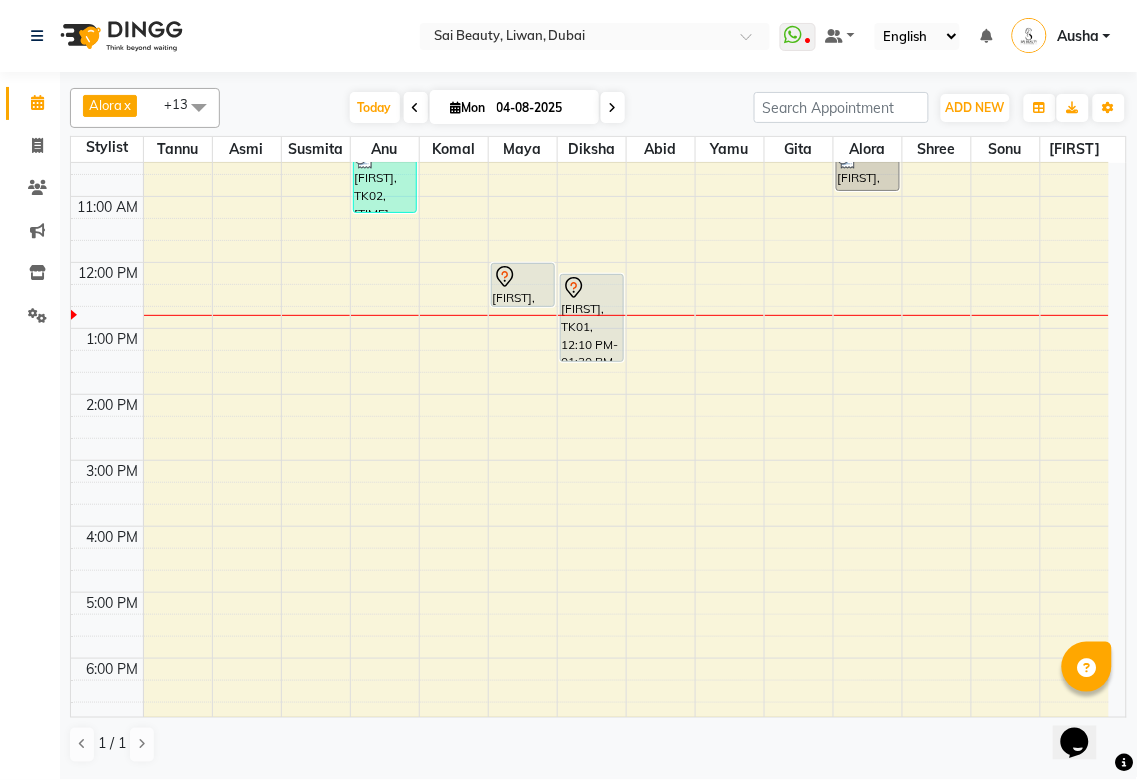 click at bounding box center (613, 108) 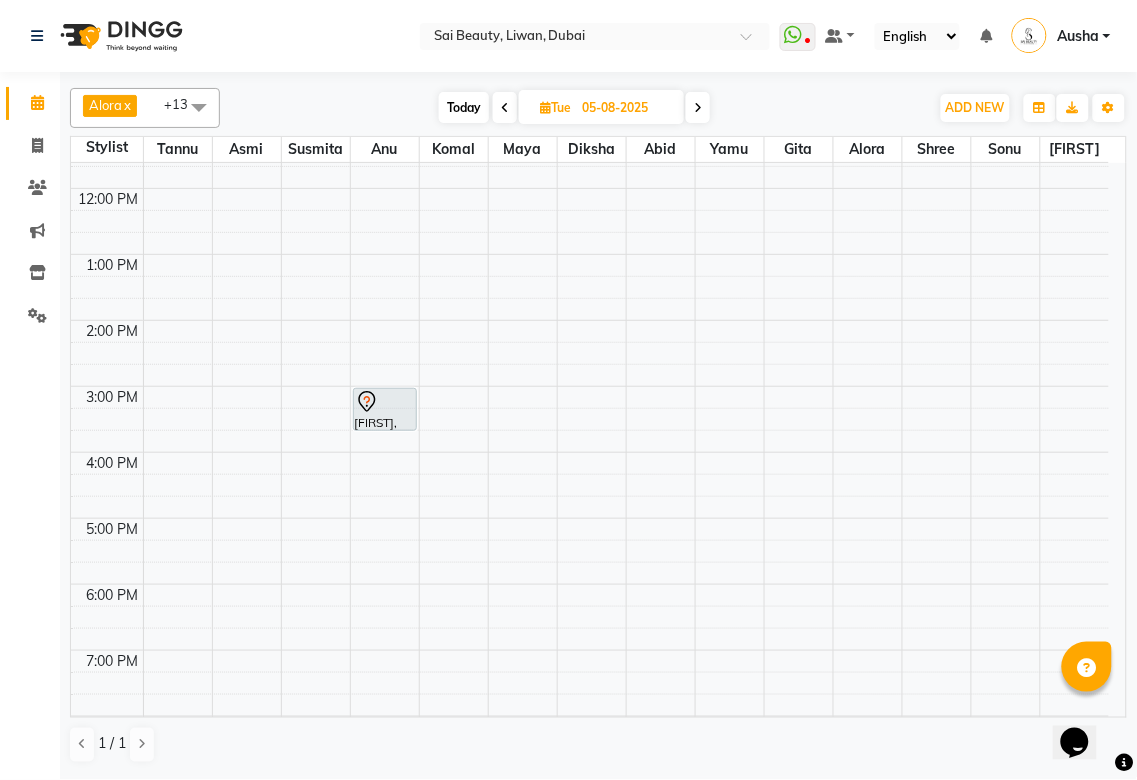 scroll, scrollTop: 182, scrollLeft: 0, axis: vertical 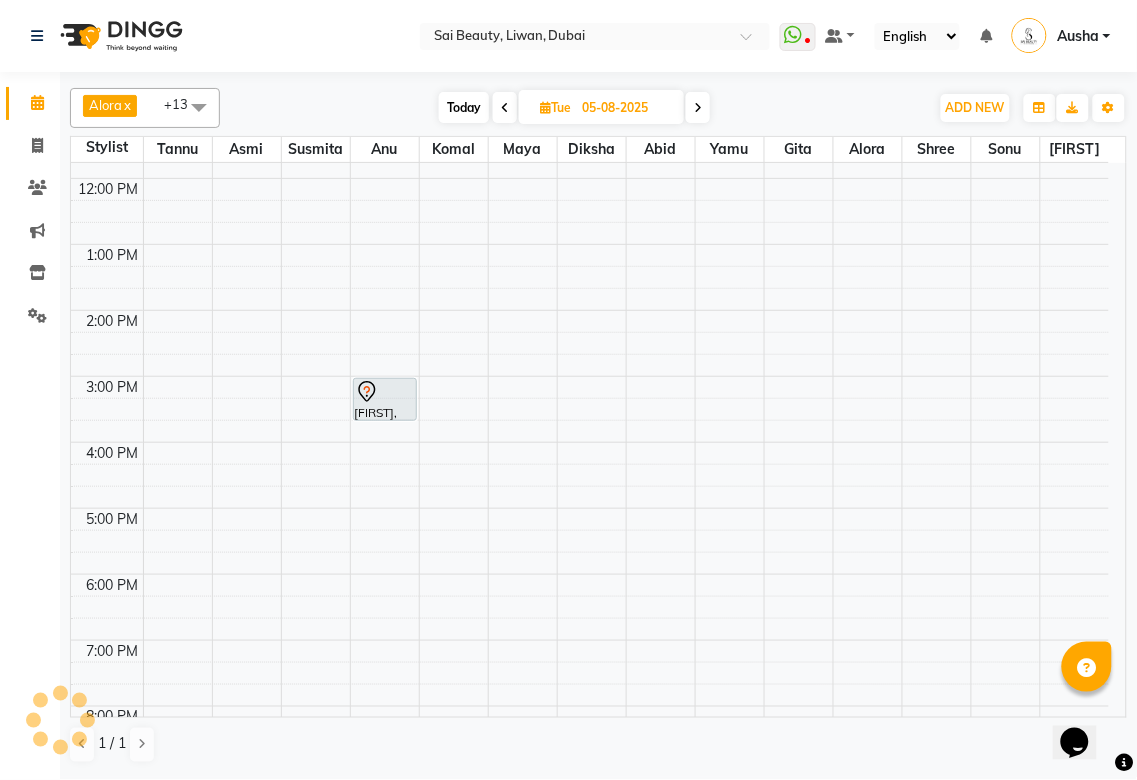 click on "[FIRST], [TIME]-[TIME], Loreal Roots Colour With Ammonia" at bounding box center (385, 399) 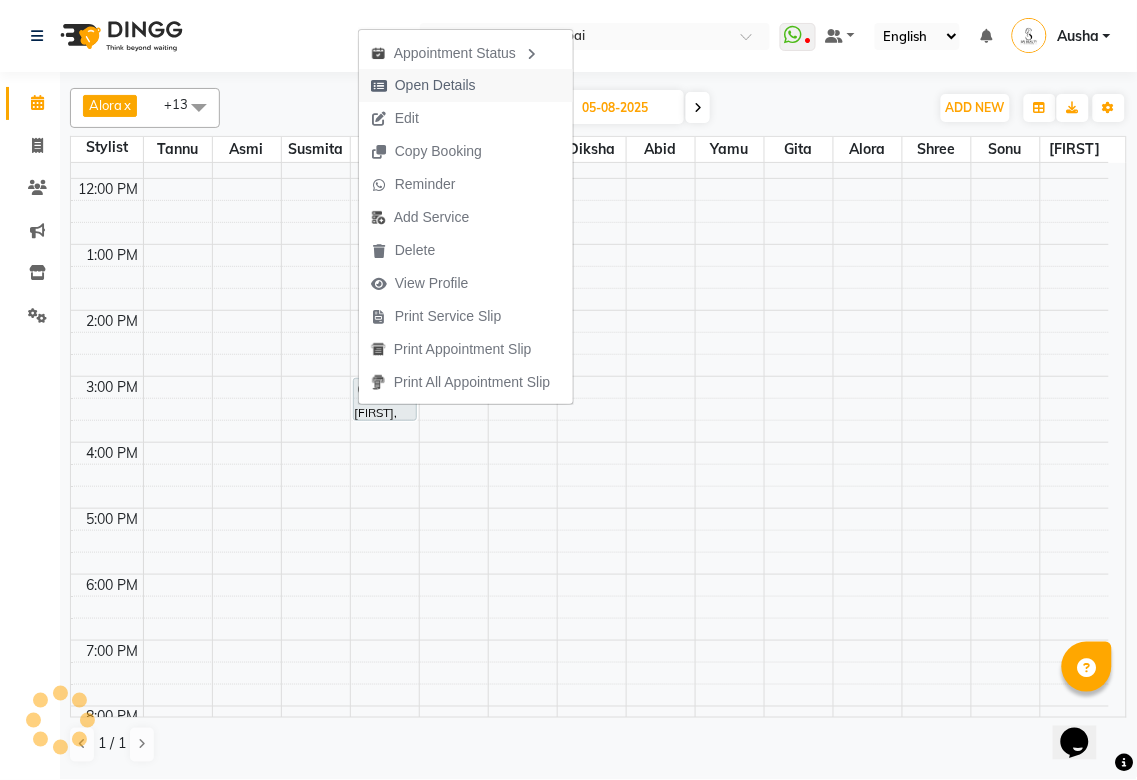 click on "Open Details" at bounding box center [435, 85] 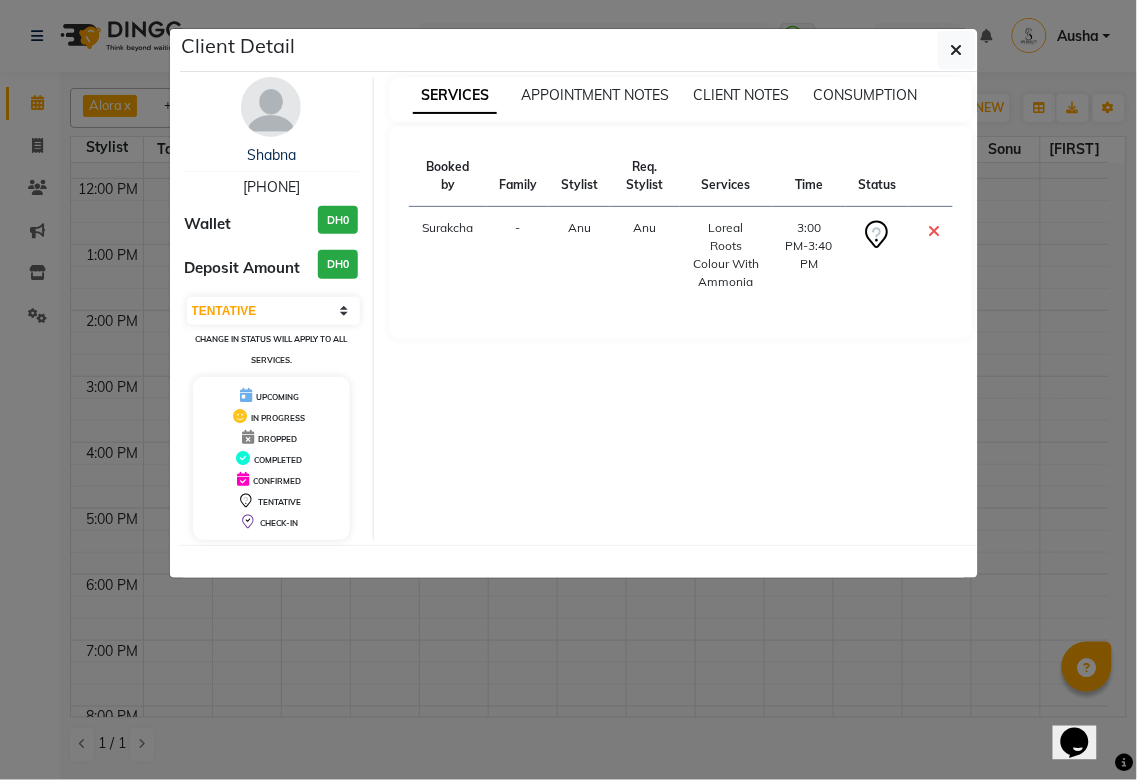 click on "Client Detail [FIRST] [PHONE] Wallet DH0 Deposit Amount DH0 Select CONFIRMED TENTATIVE Change in status will apply to all services. UPCOMING IN PROGRESS DROPPED COMPLETED CONFIRMED TENTATIVE CHECK-IN SERVICES APPOINTMENT NOTES CLIENT NOTES CONSUMPTION Booked by Family Stylist Req. Stylist Services Time Status Surakcha - Anu Anu Loreal Roots Colour With Ammonia 3:00 PM-3:40 PM" 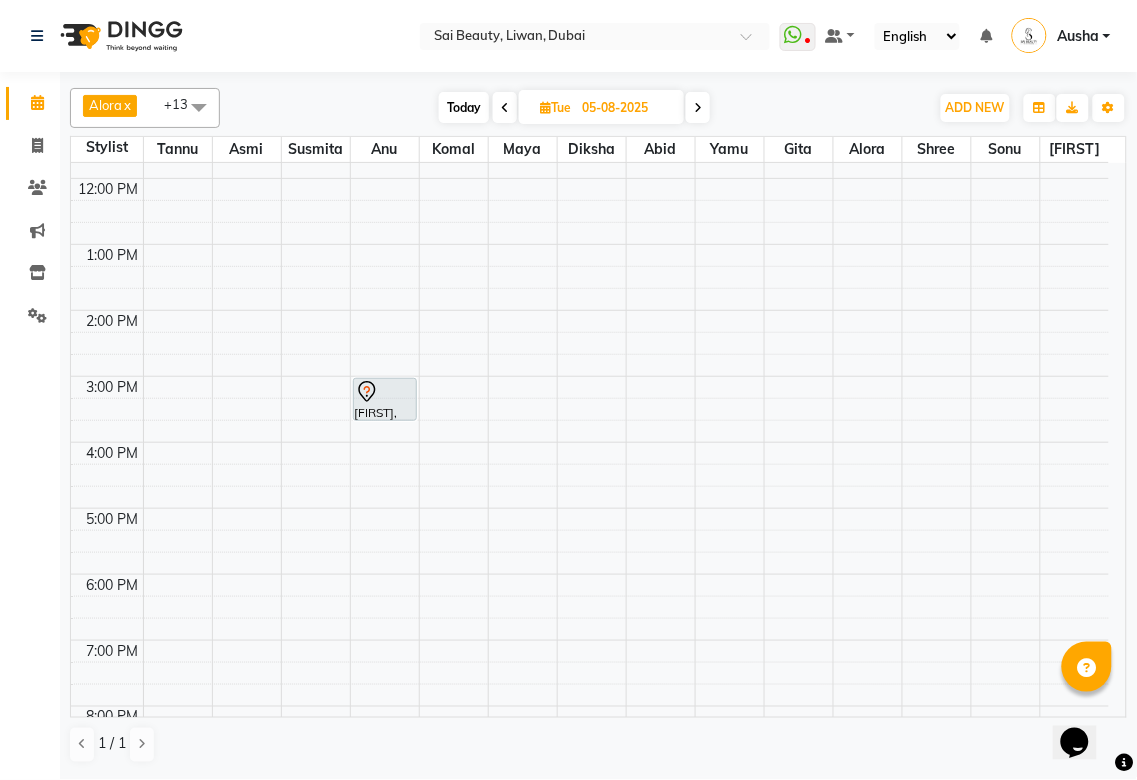 click at bounding box center [385, 392] 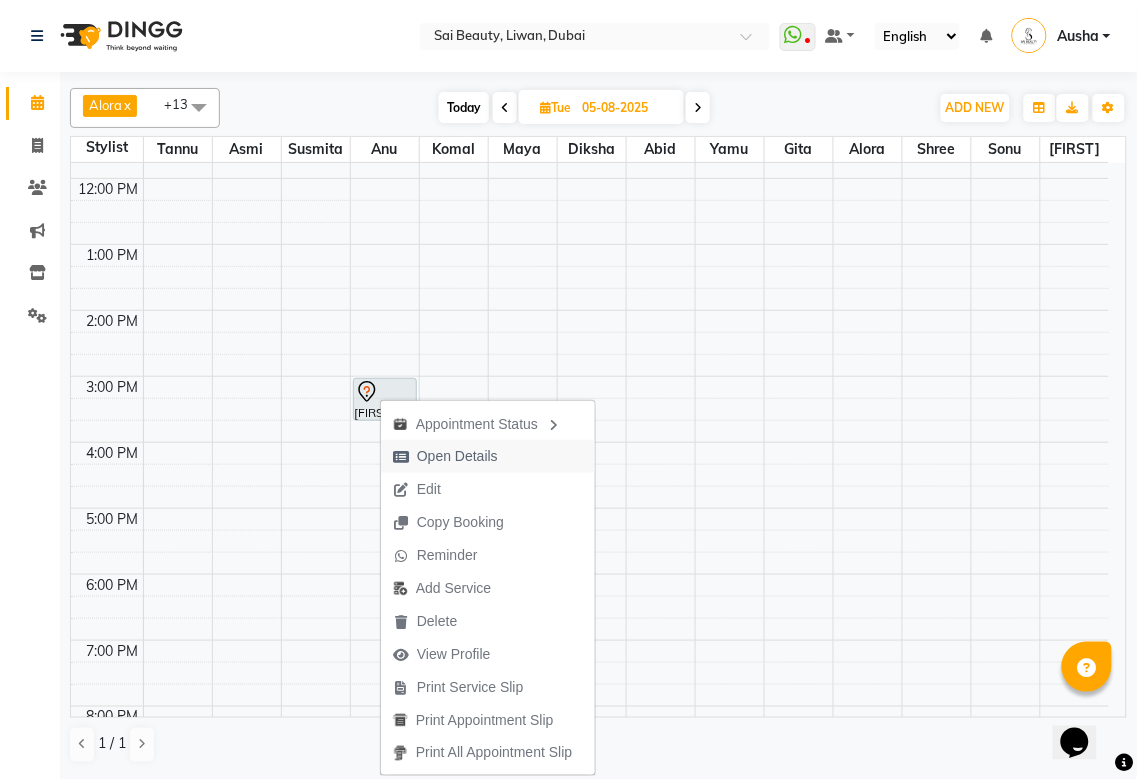 click on "Open Details" at bounding box center [457, 456] 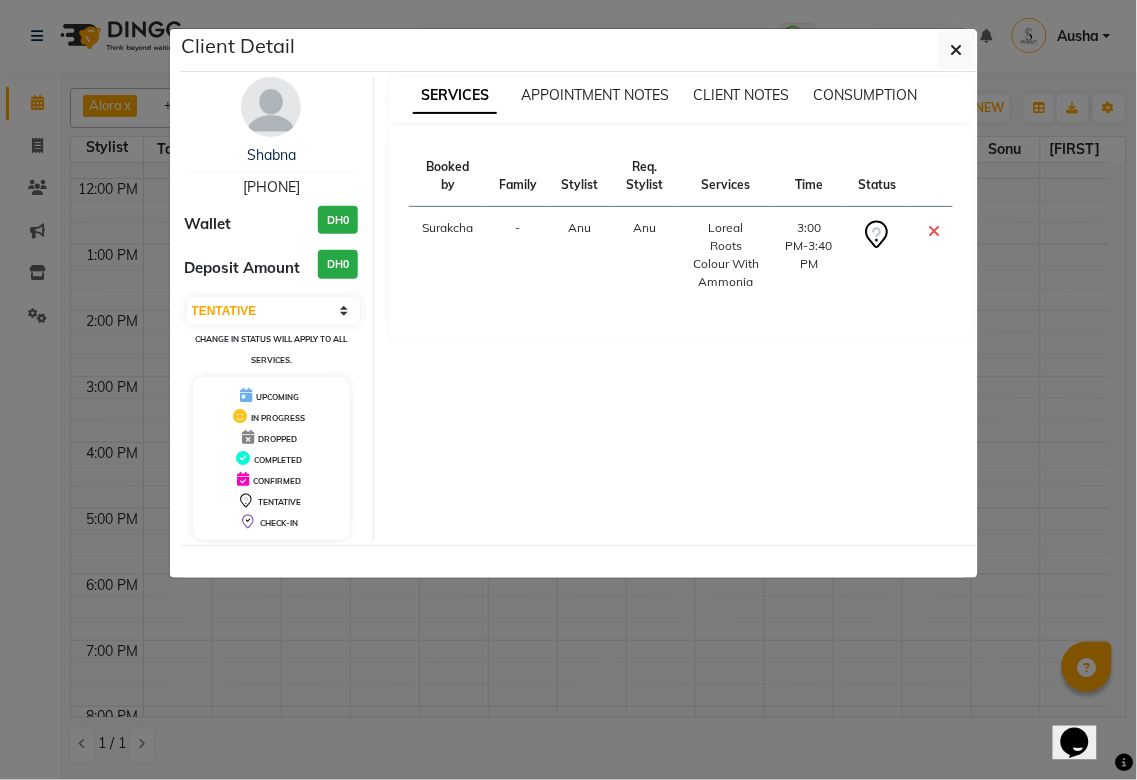 click on "Client Detail [FIRST] [PHONE] Wallet DH0 Deposit Amount DH0 Select CONFIRMED TENTATIVE Change in status will apply to all services. UPCOMING IN PROGRESS DROPPED COMPLETED CONFIRMED TENTATIVE CHECK-IN SERVICES APPOINTMENT NOTES CLIENT NOTES CONSUMPTION Booked by Family Stylist Req. Stylist Services Time Status Surakcha - Anu Anu Loreal Roots Colour With Ammonia 3:00 PM-3:40 PM" 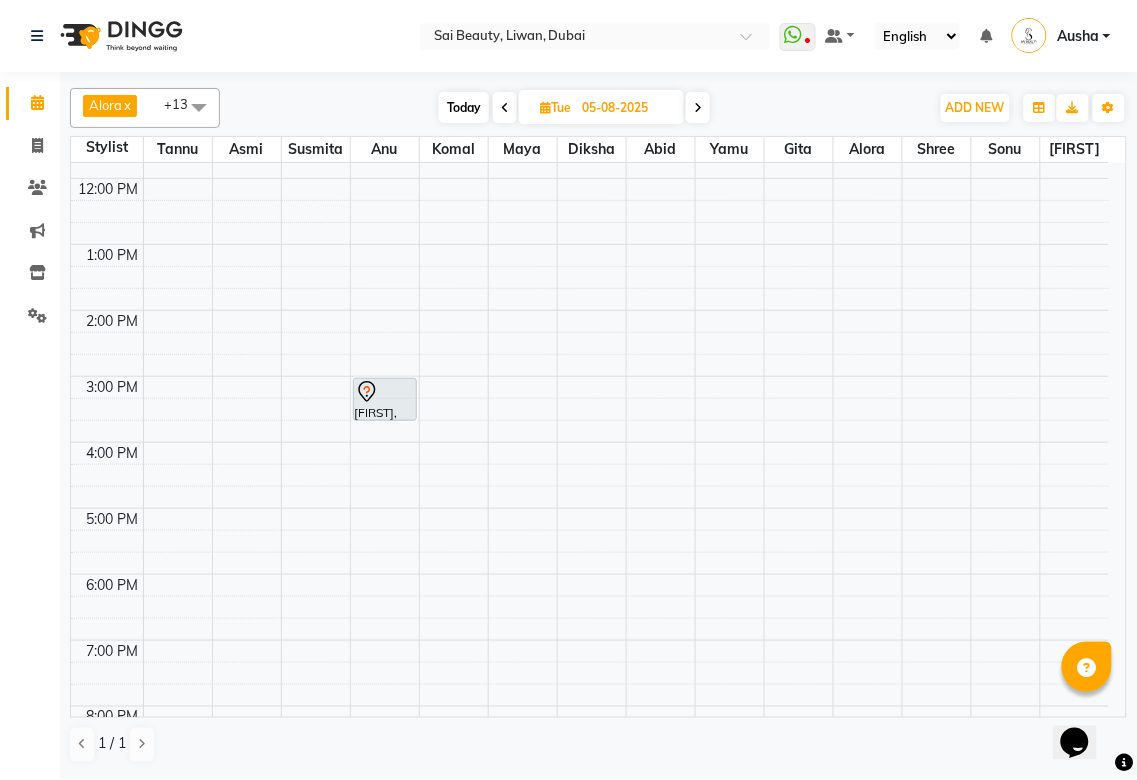 scroll, scrollTop: 191, scrollLeft: 0, axis: vertical 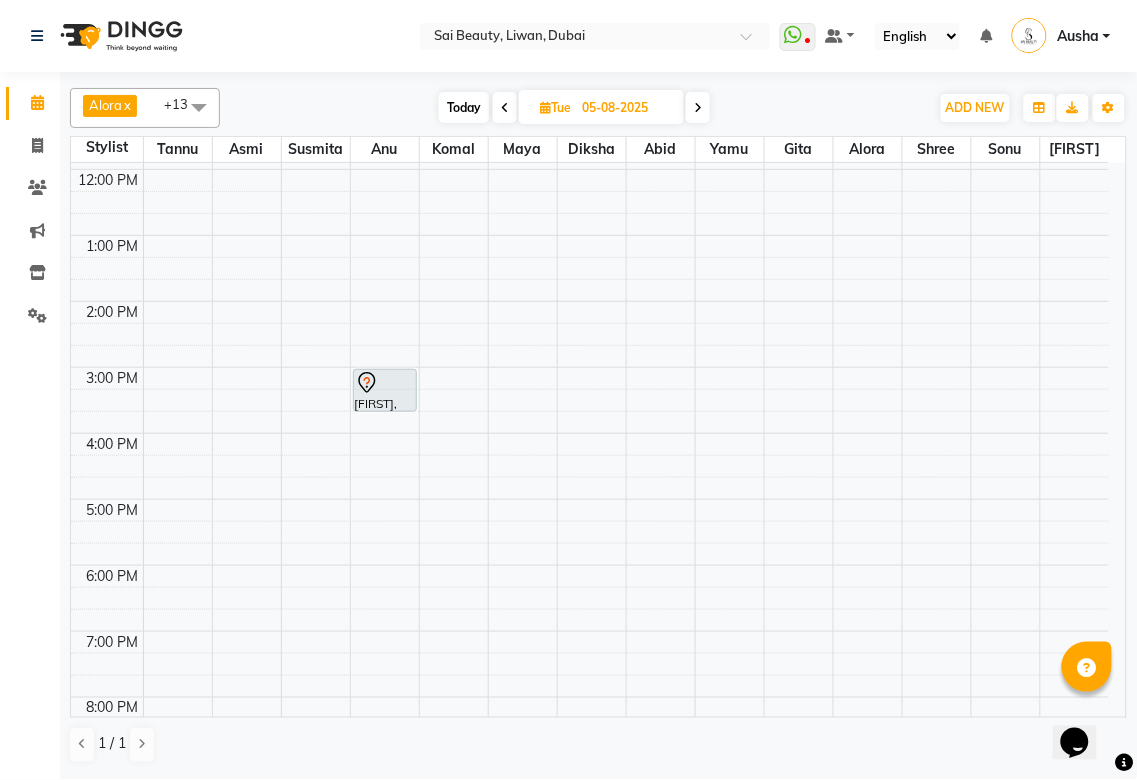 click at bounding box center [505, 108] 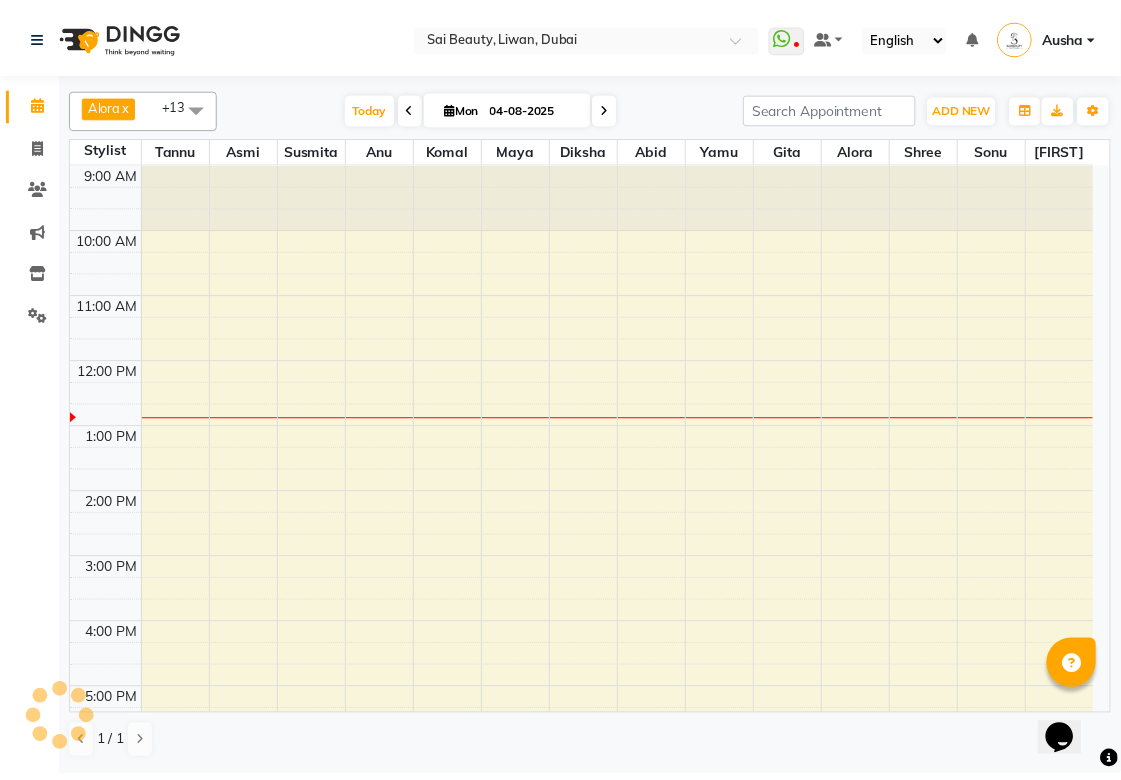 scroll, scrollTop: 200, scrollLeft: 0, axis: vertical 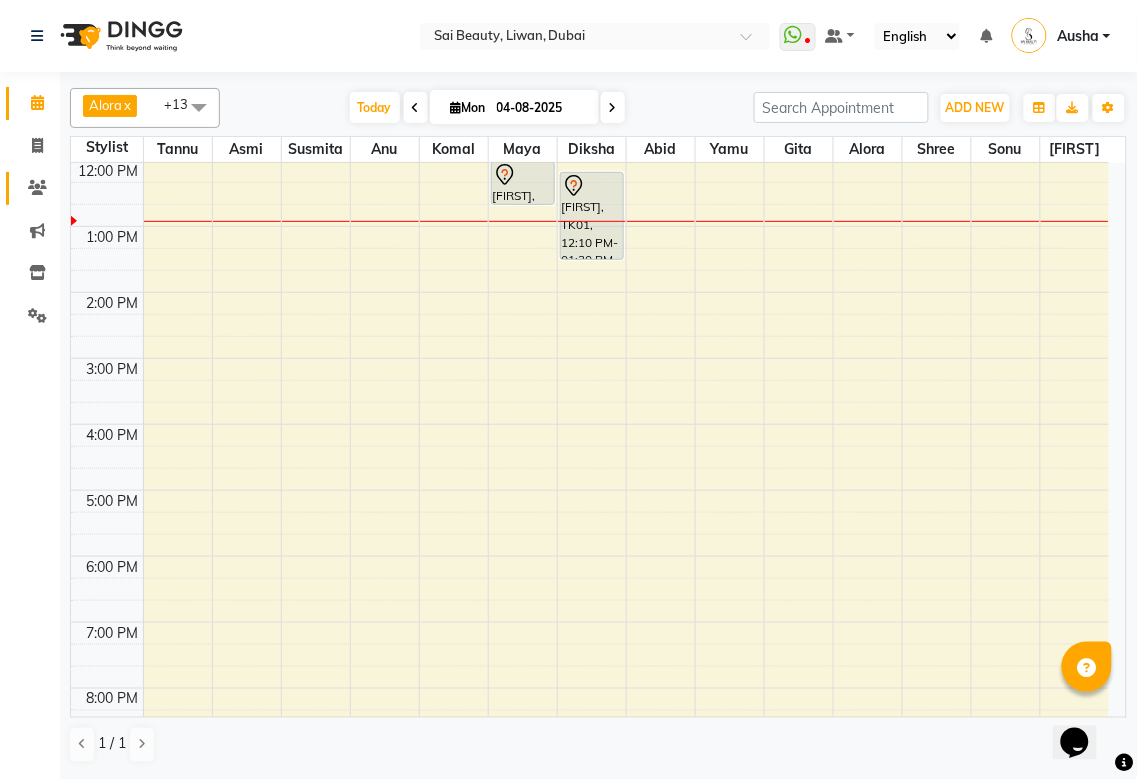 click 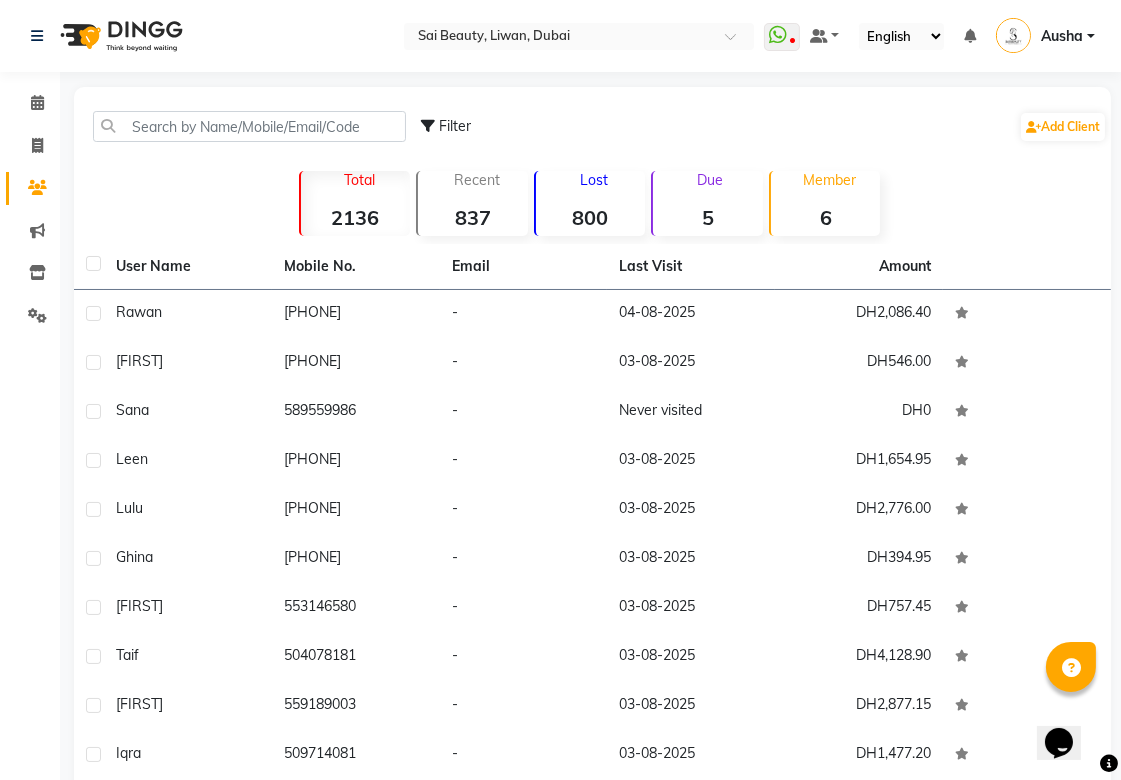 click on "800" 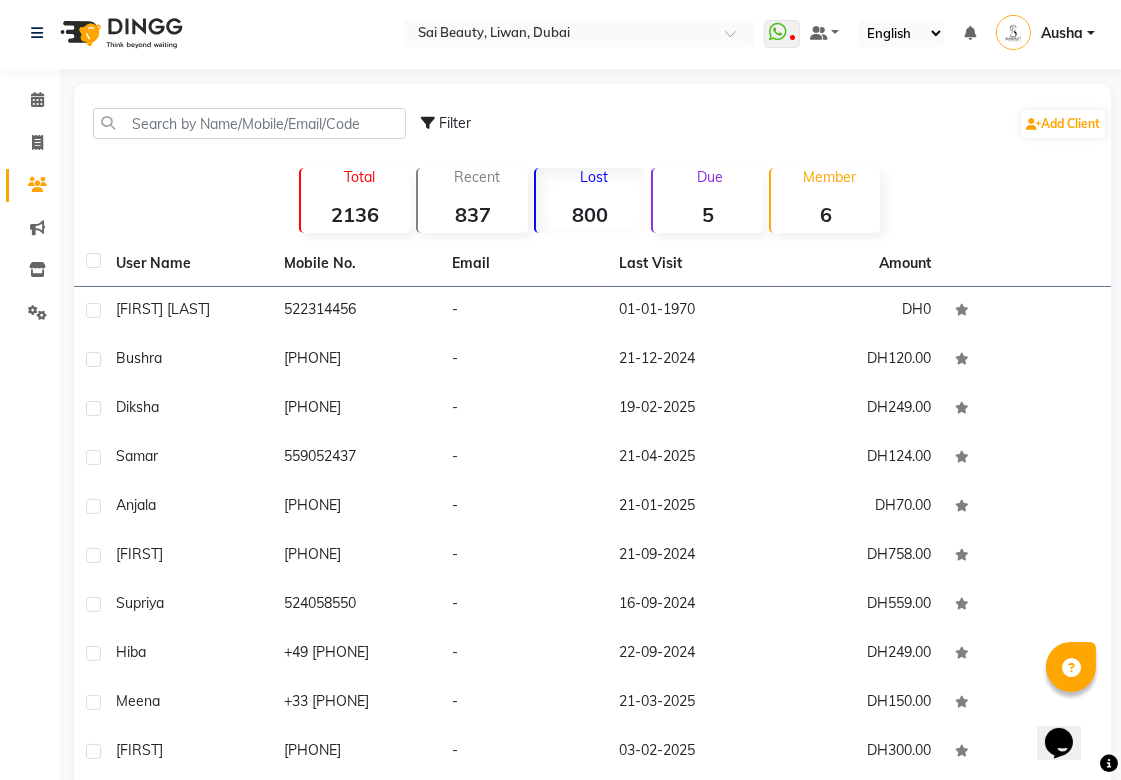 scroll, scrollTop: 0, scrollLeft: 0, axis: both 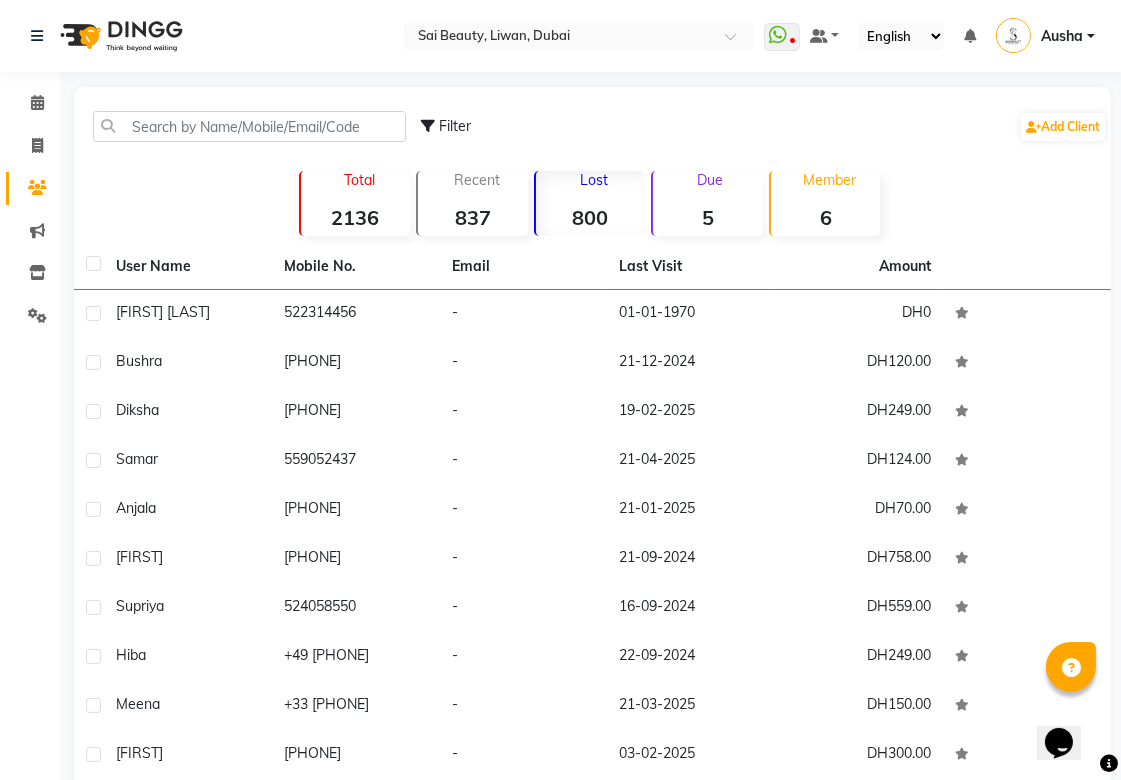 click on "800" 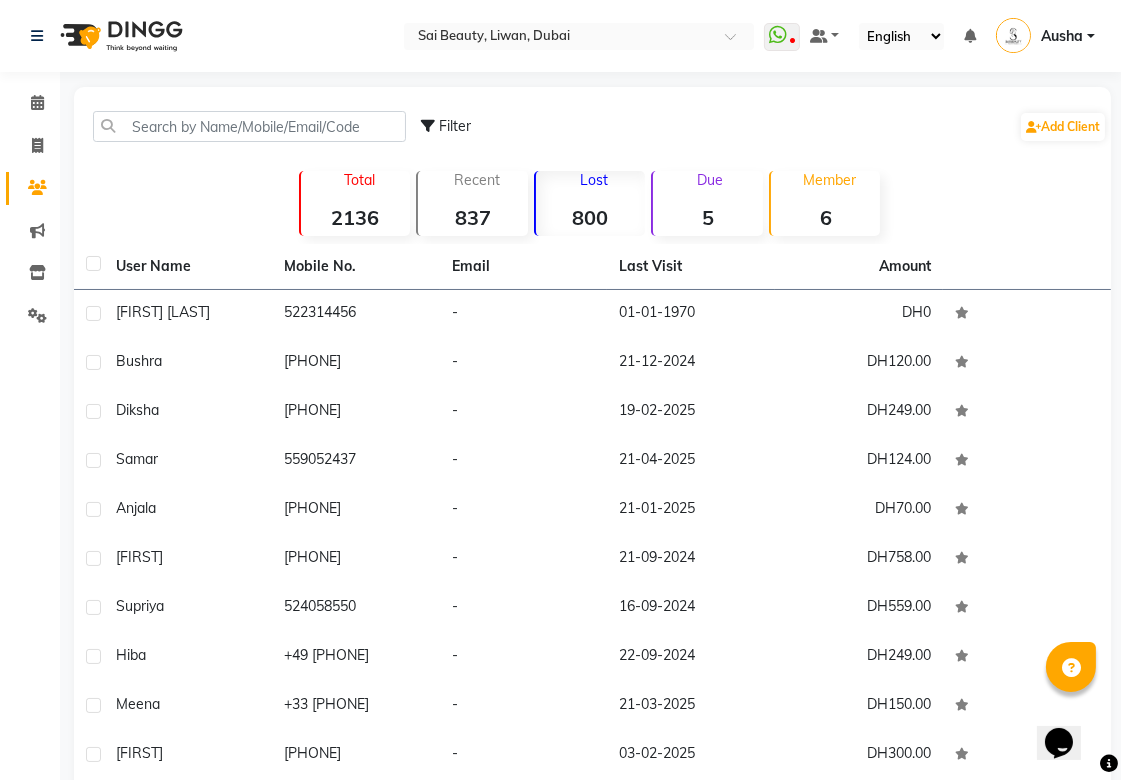 click on "837" 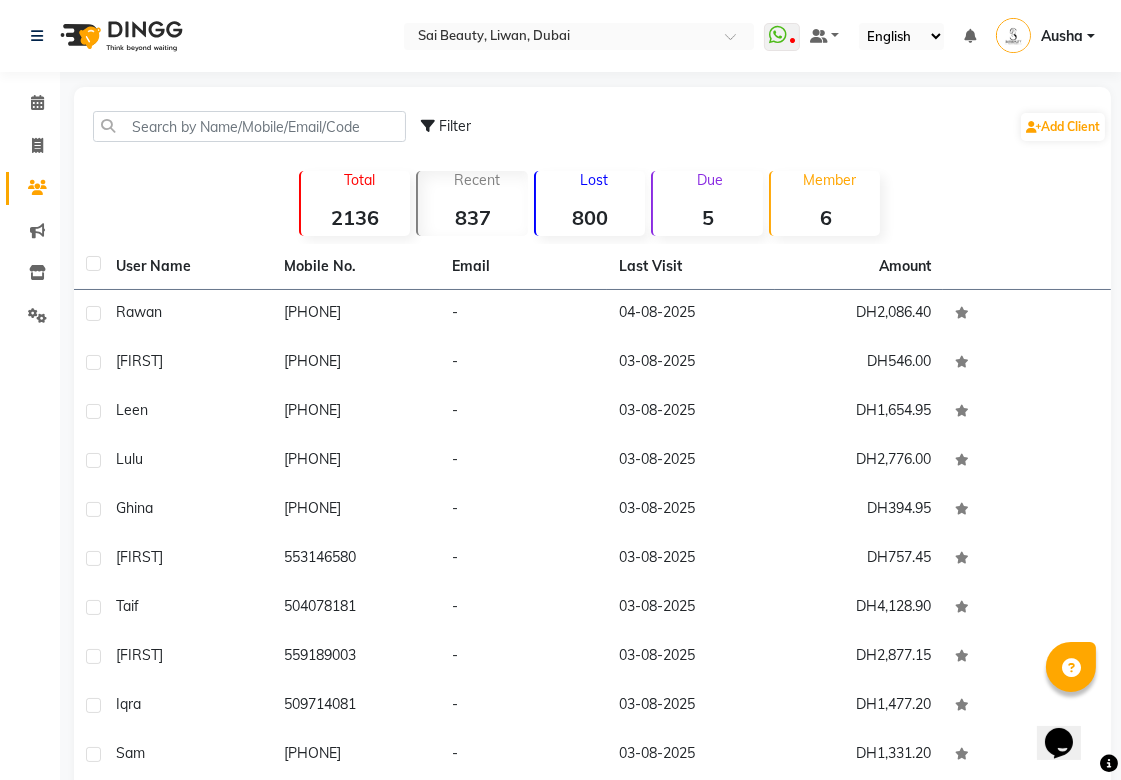 click on "837" 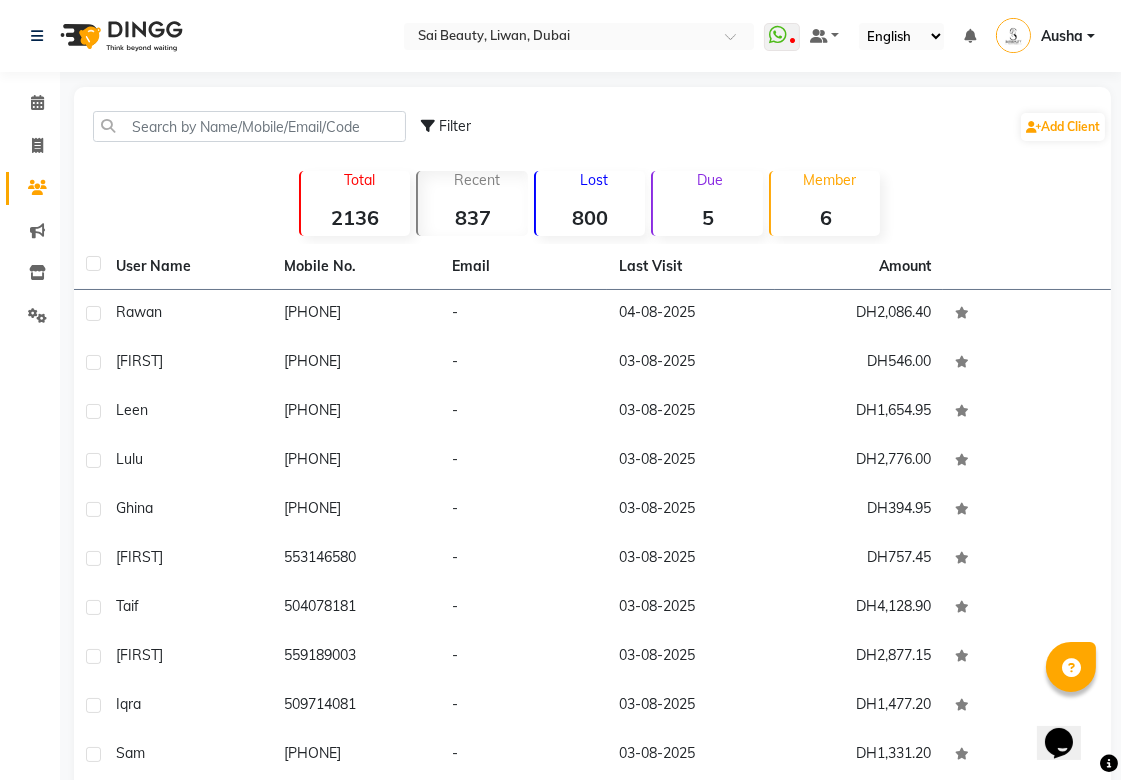 click on "Lost  [PHONE]" 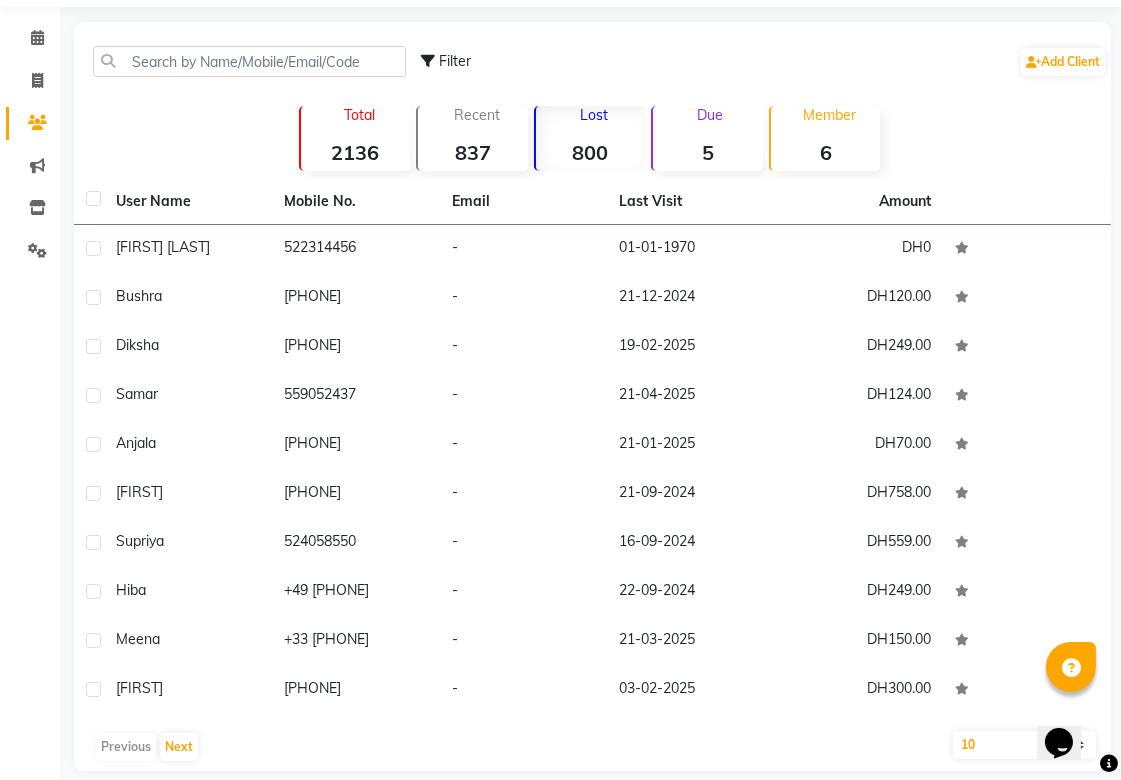 scroll, scrollTop: 85, scrollLeft: 0, axis: vertical 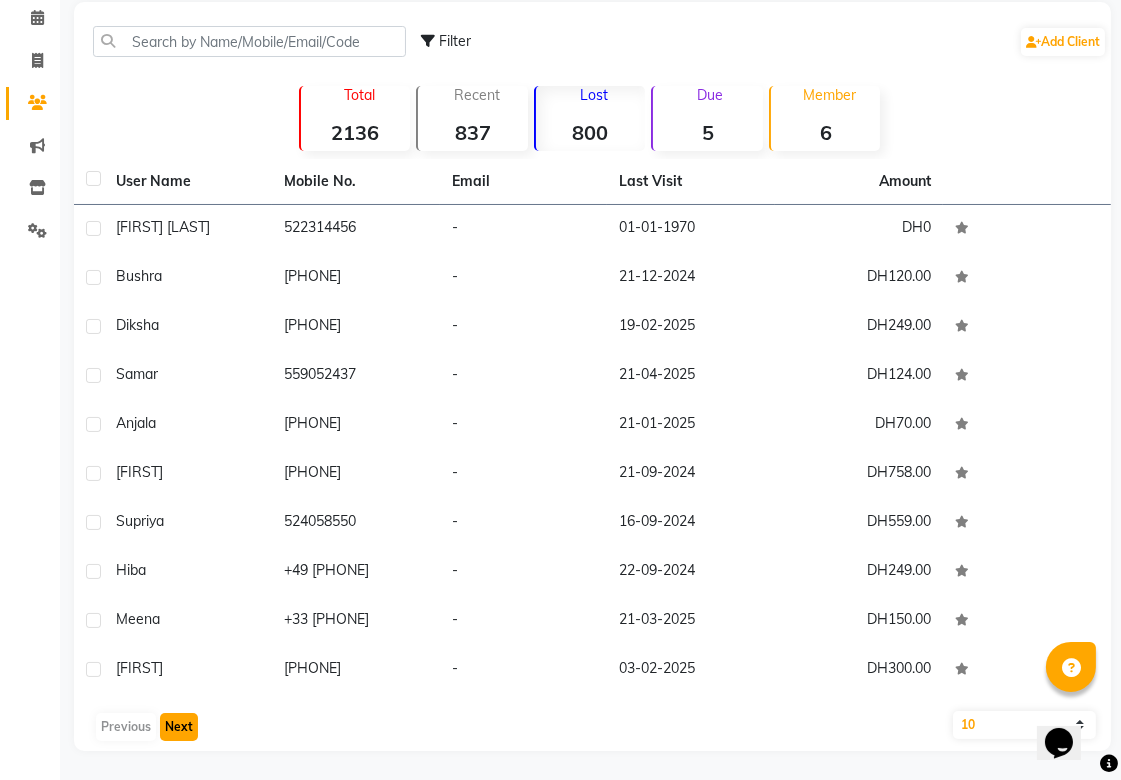 click on "Next" 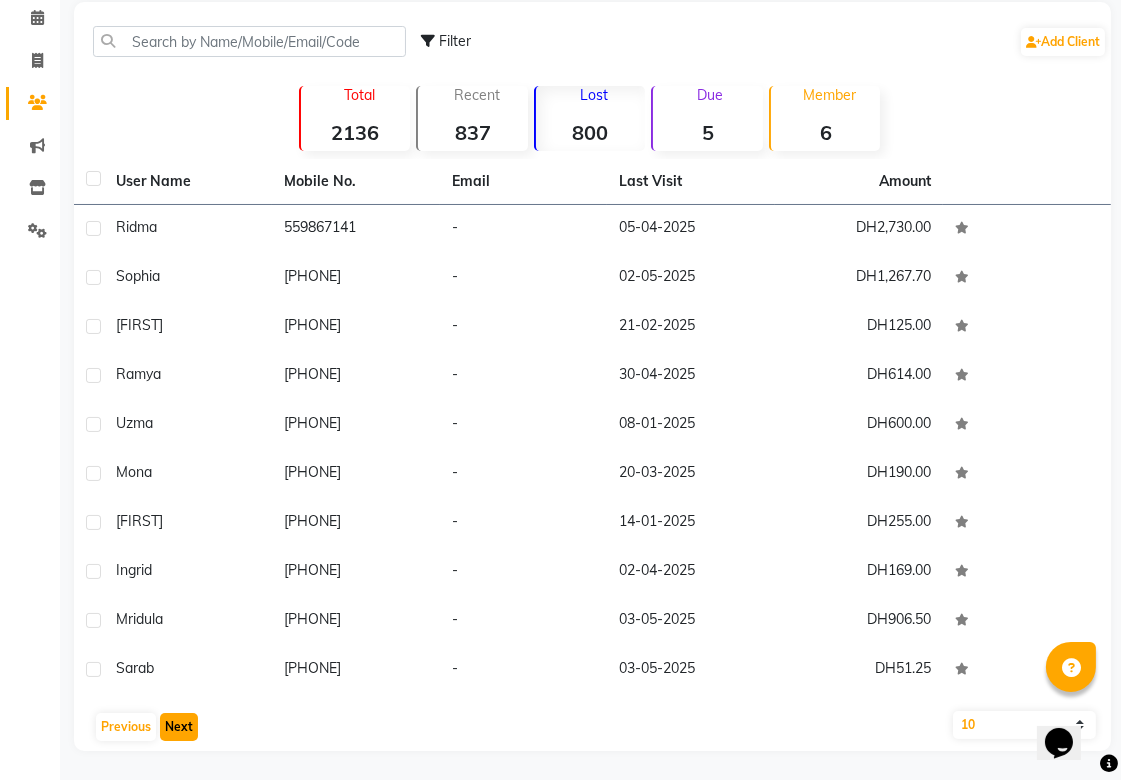 click on "Next" 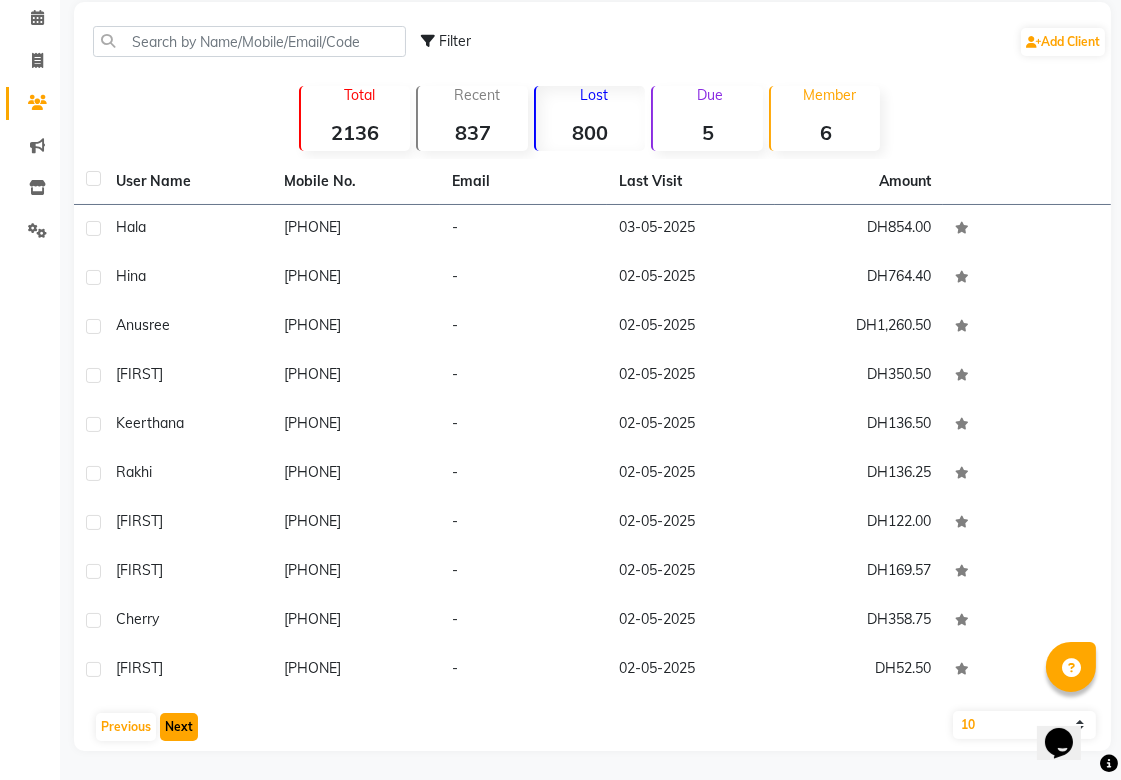 click on "Next" 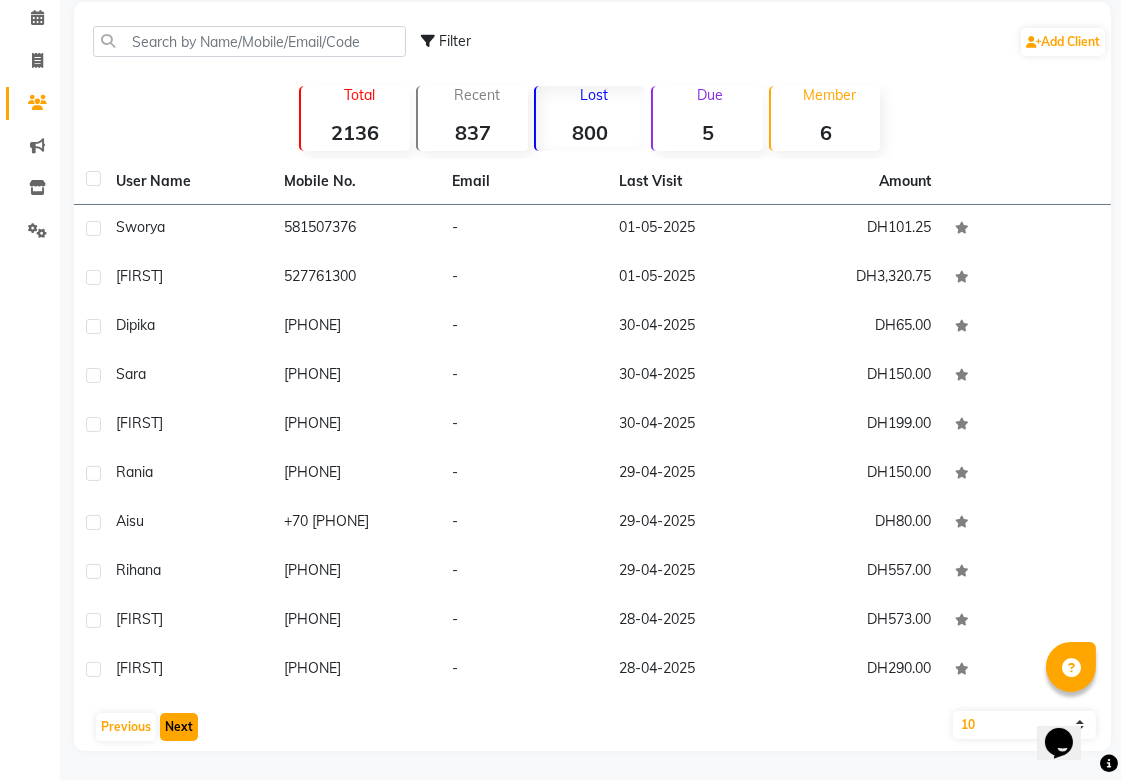 click on "Next" 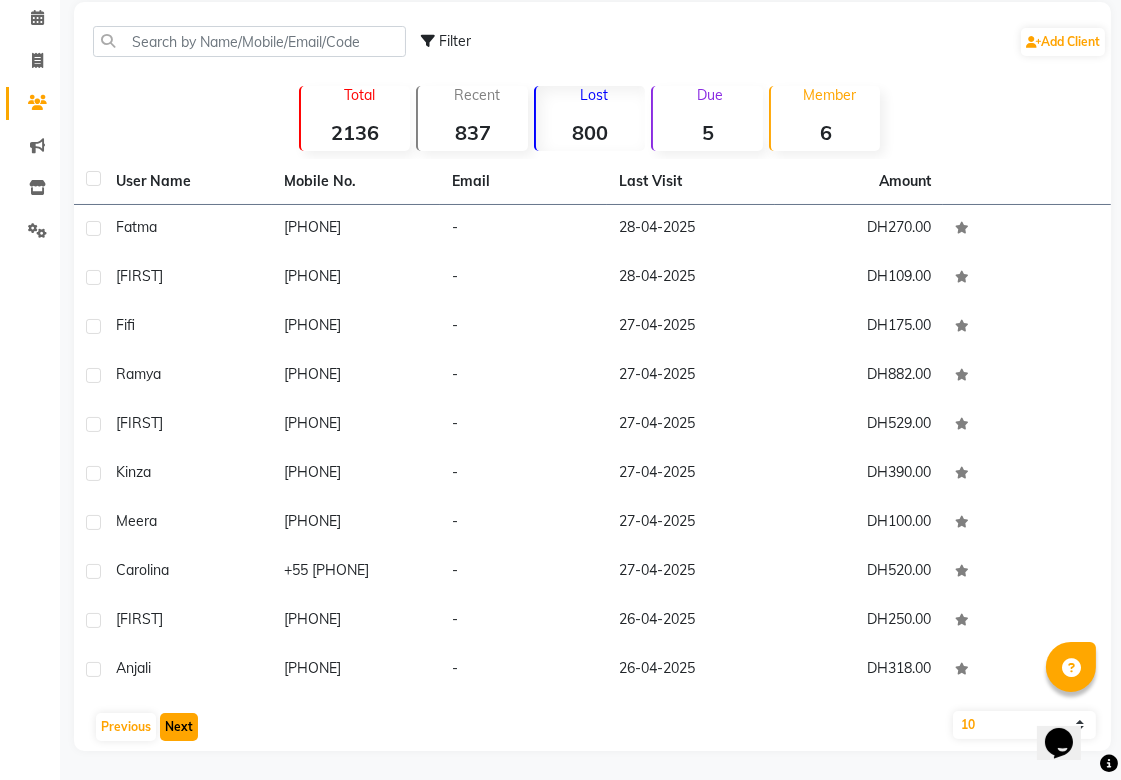 click on "Next" 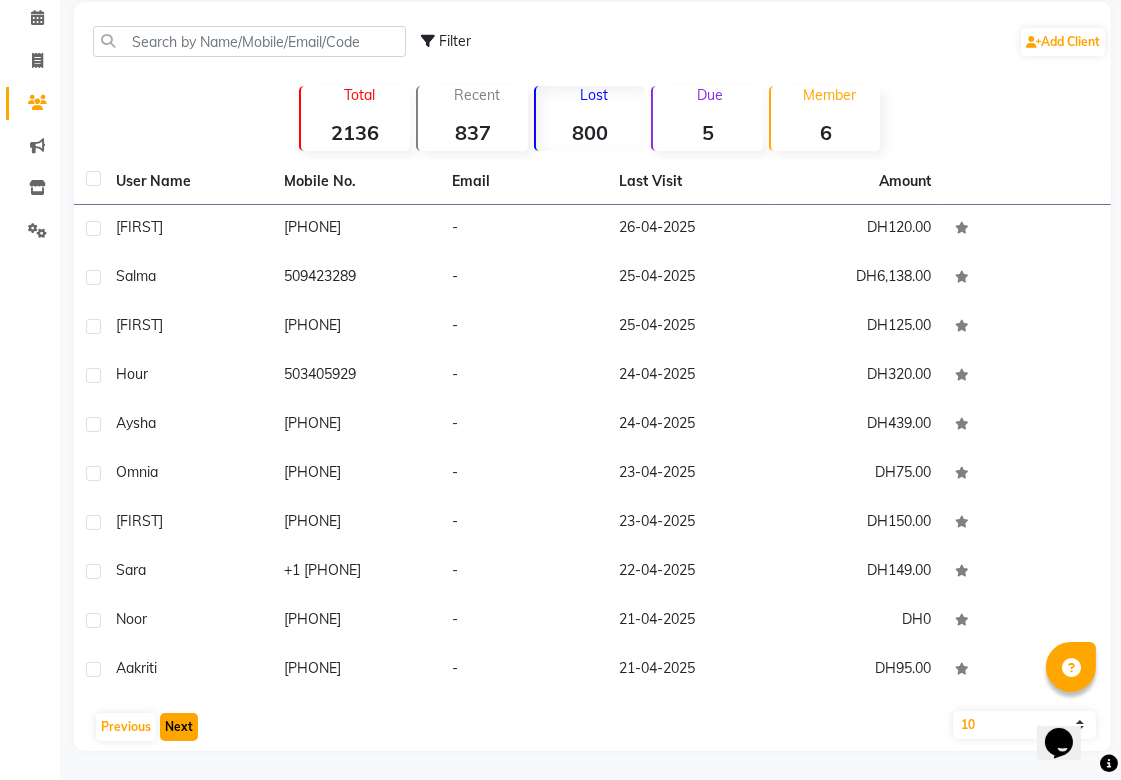 click on "Next" 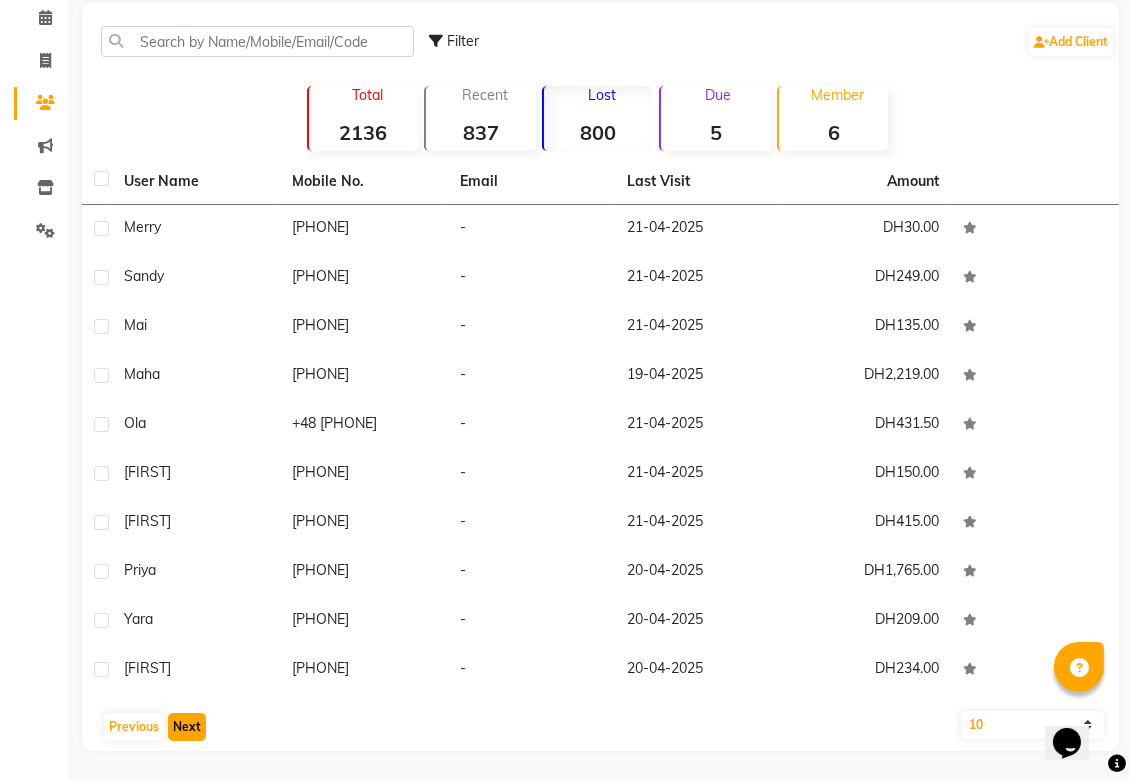 scroll, scrollTop: 0, scrollLeft: 0, axis: both 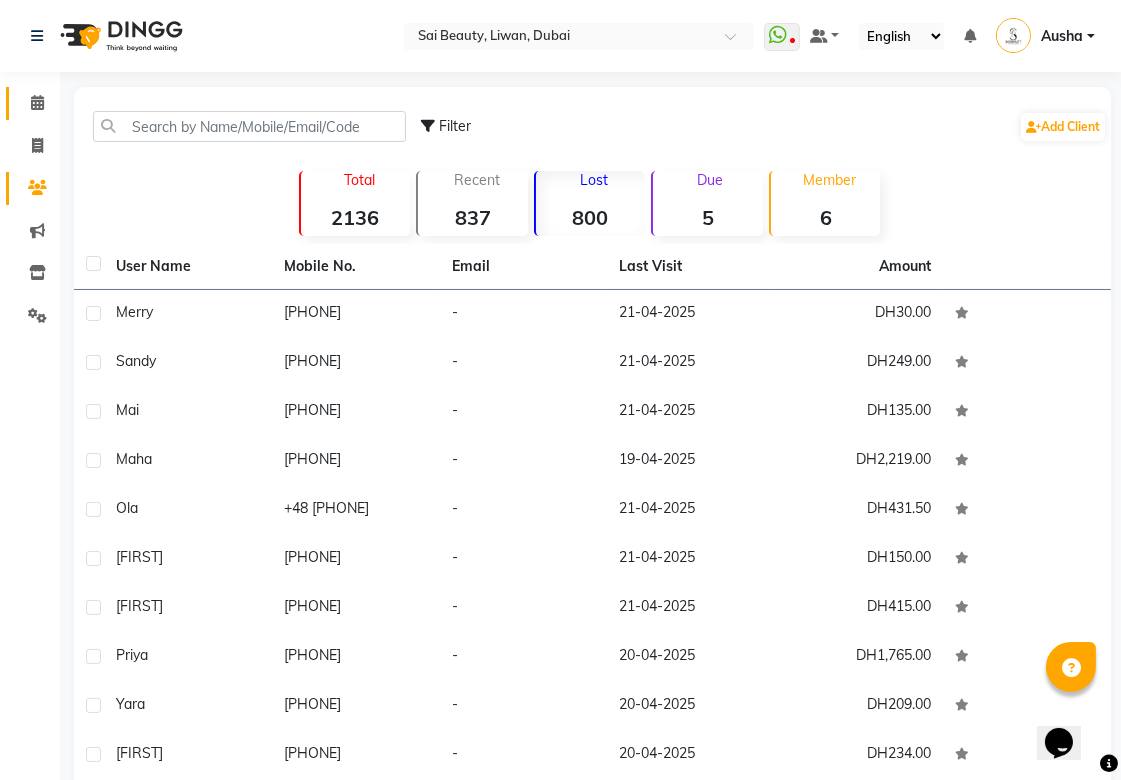 click 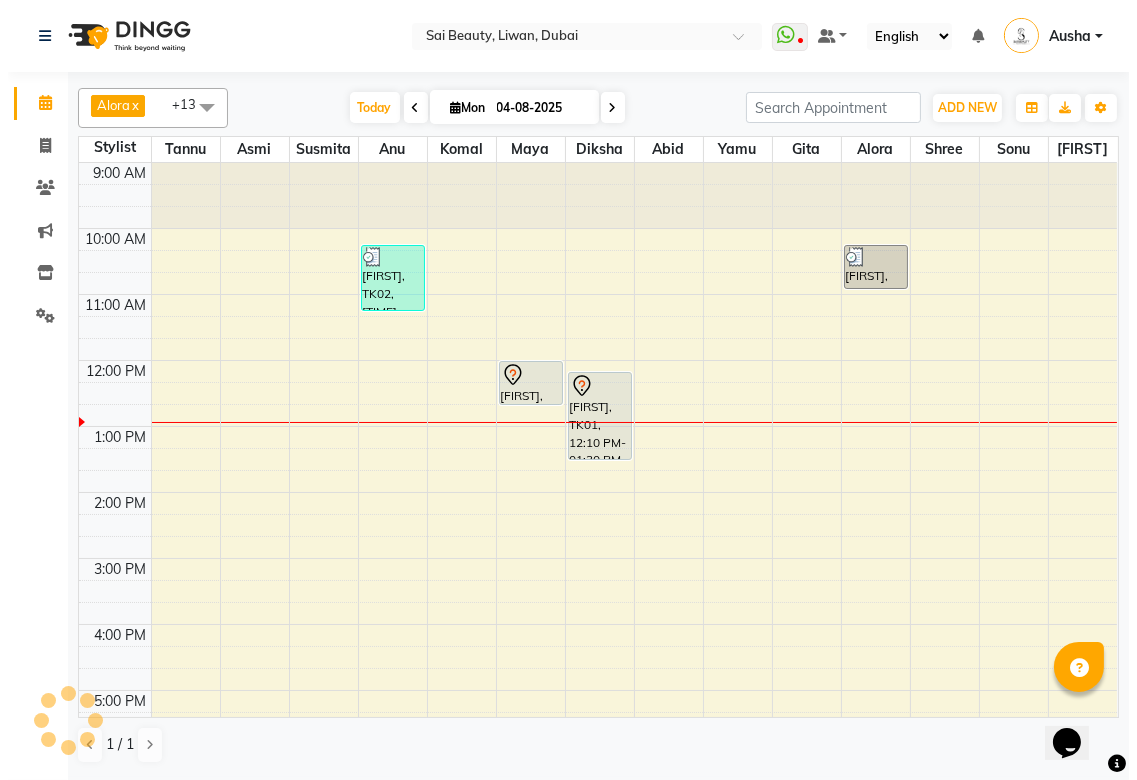 scroll, scrollTop: 0, scrollLeft: 0, axis: both 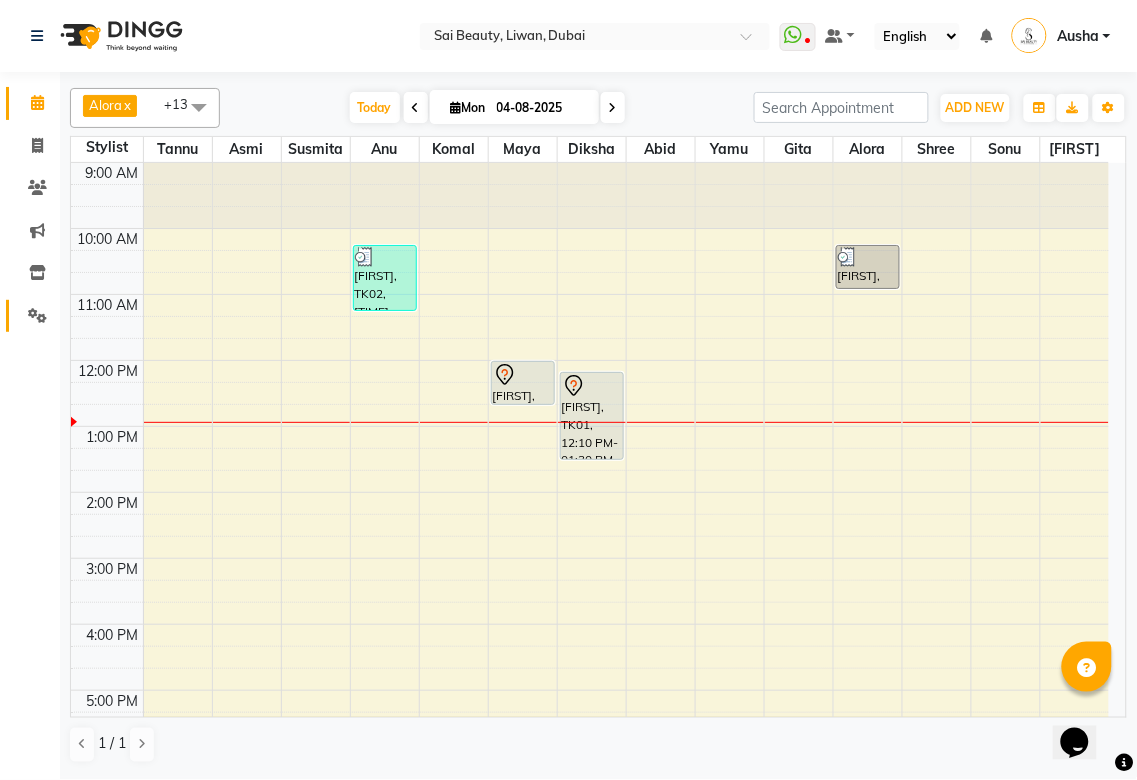 click 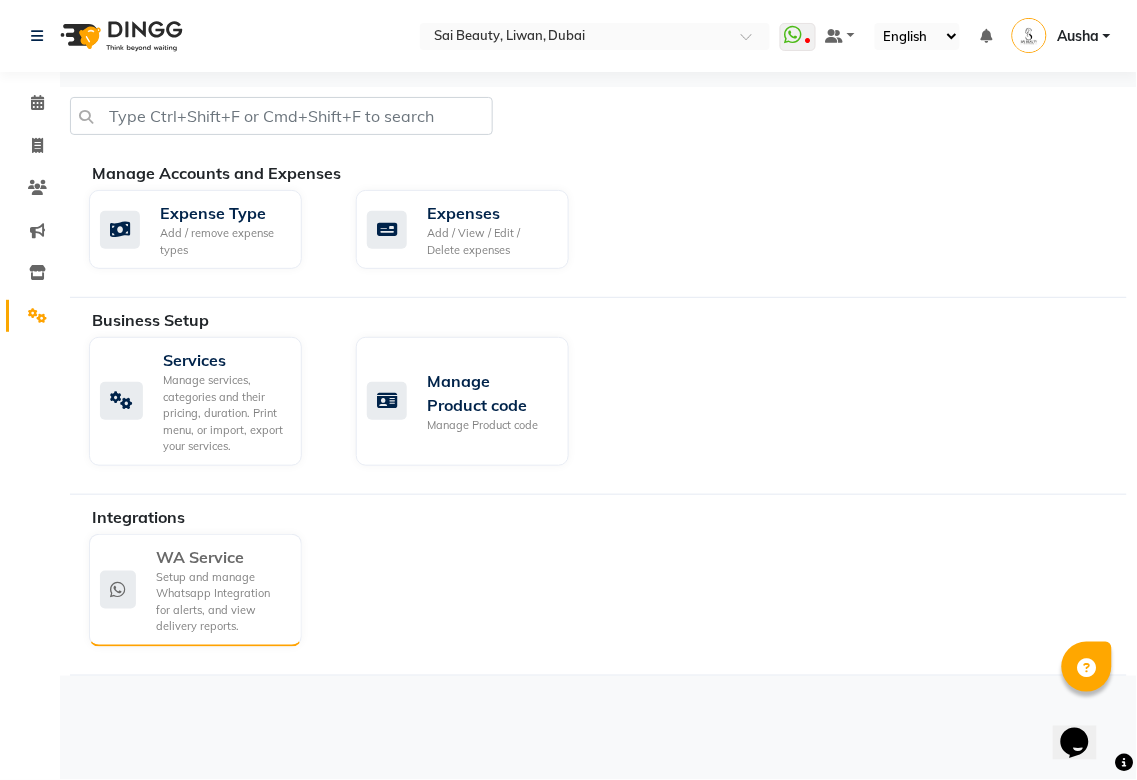 click on "Setup and manage Whatsapp Integration for alerts, and view delivery reports." 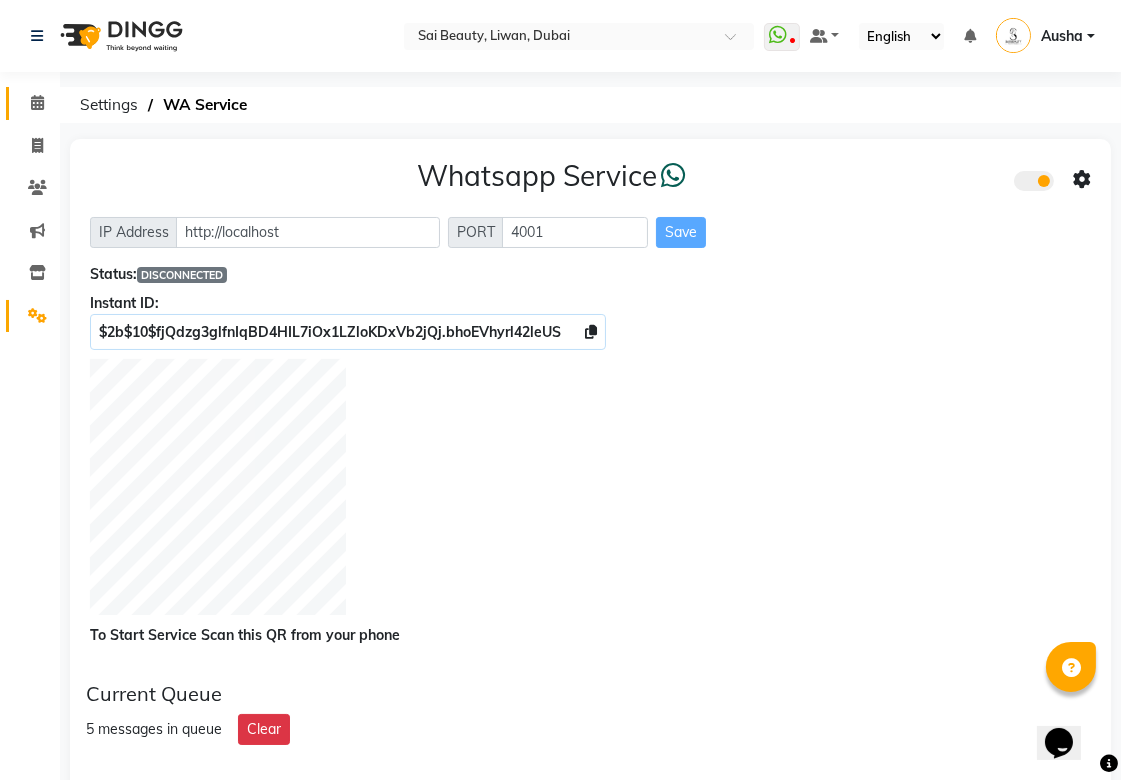 click on "Calendar" 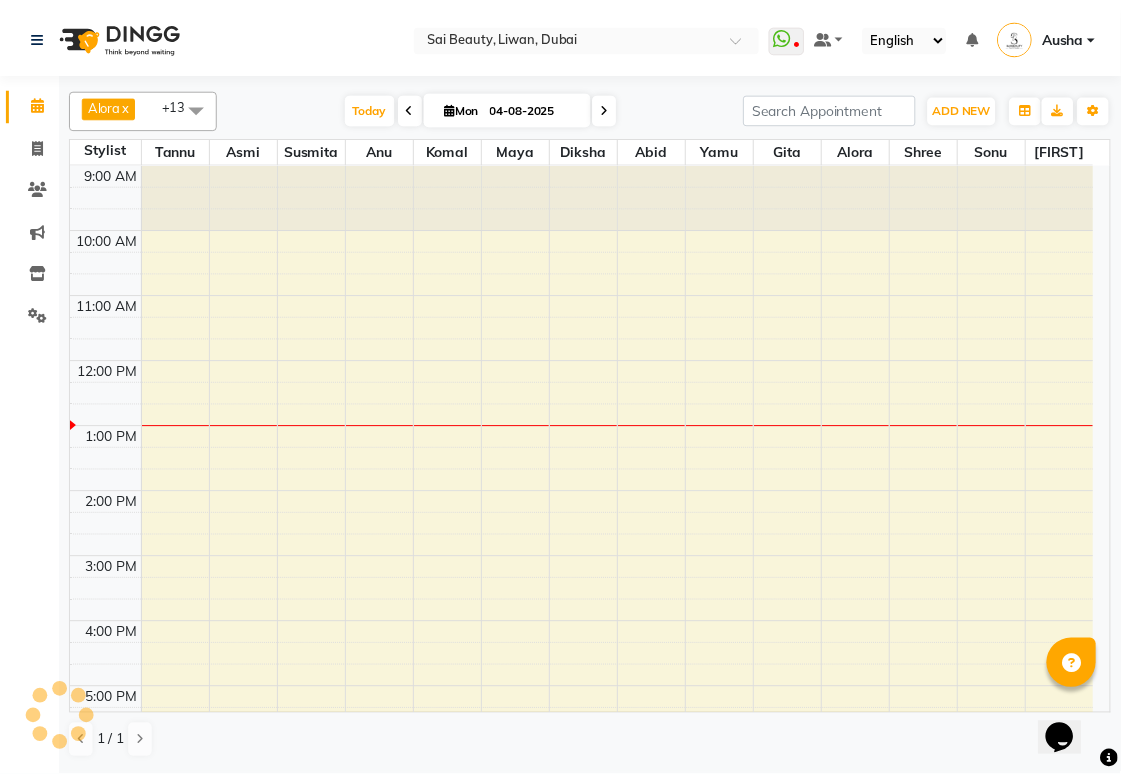 scroll, scrollTop: 0, scrollLeft: 0, axis: both 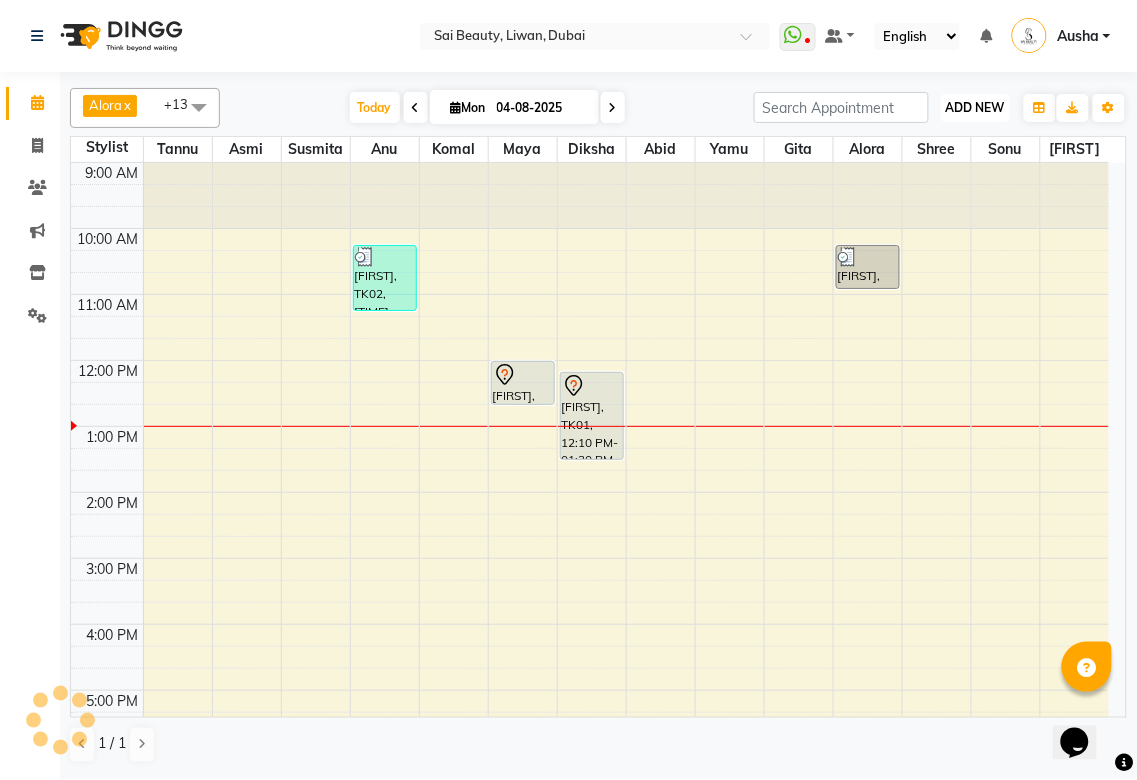 click on "ADD NEW" at bounding box center [975, 107] 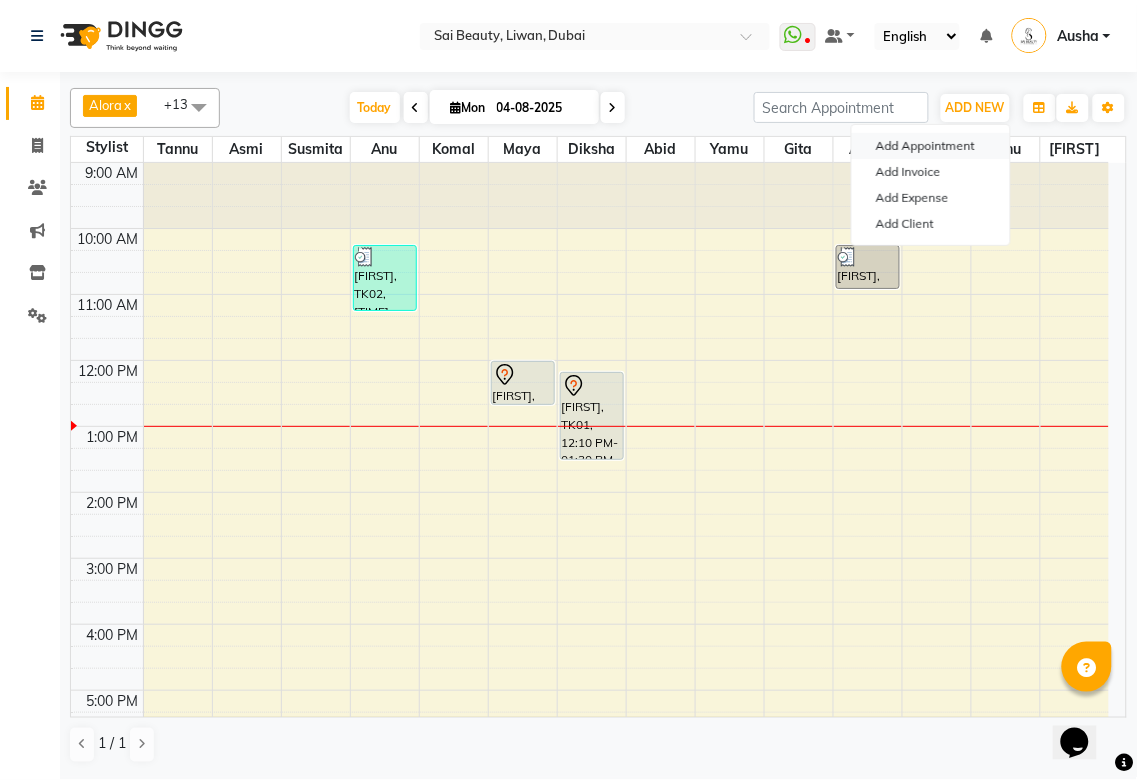 click on "Add Appointment" at bounding box center (931, 146) 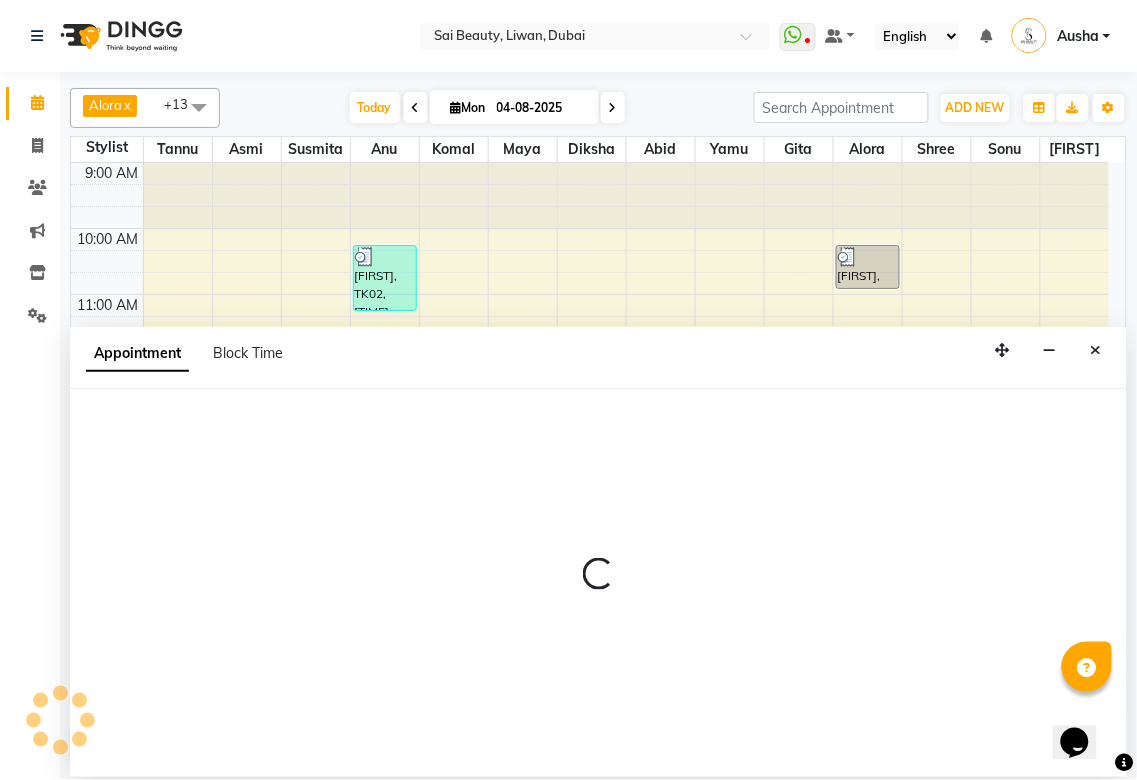select on "600" 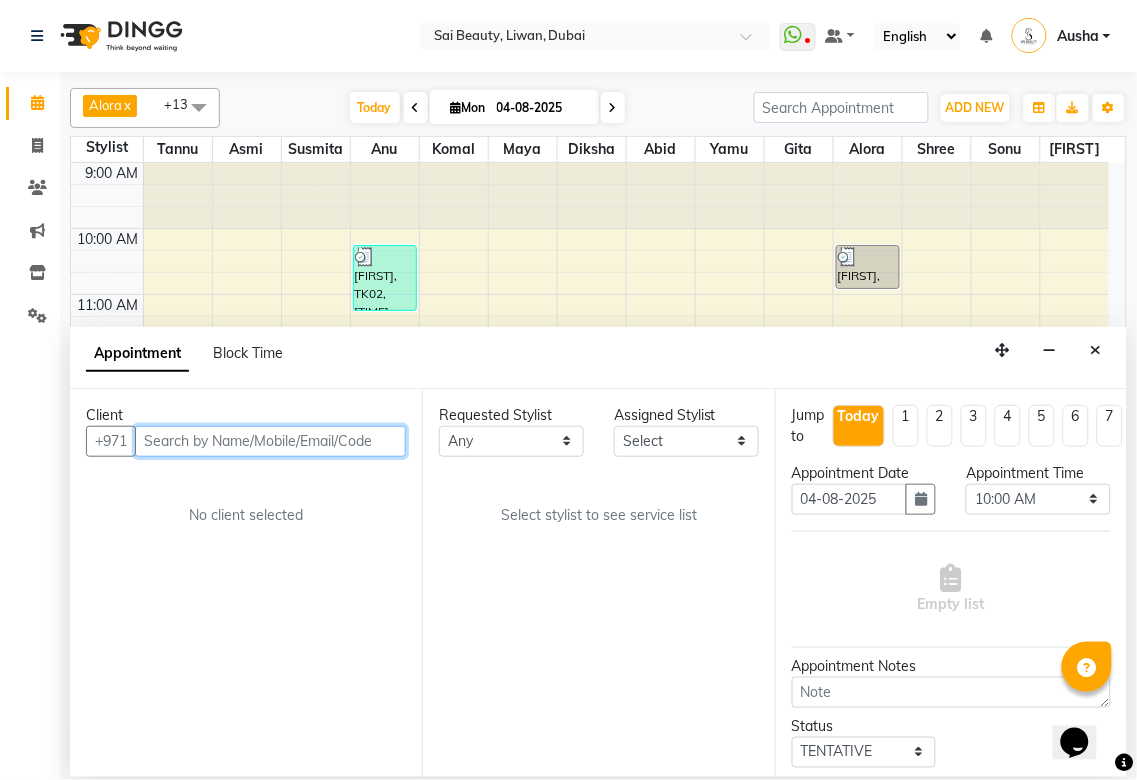 type on "(" 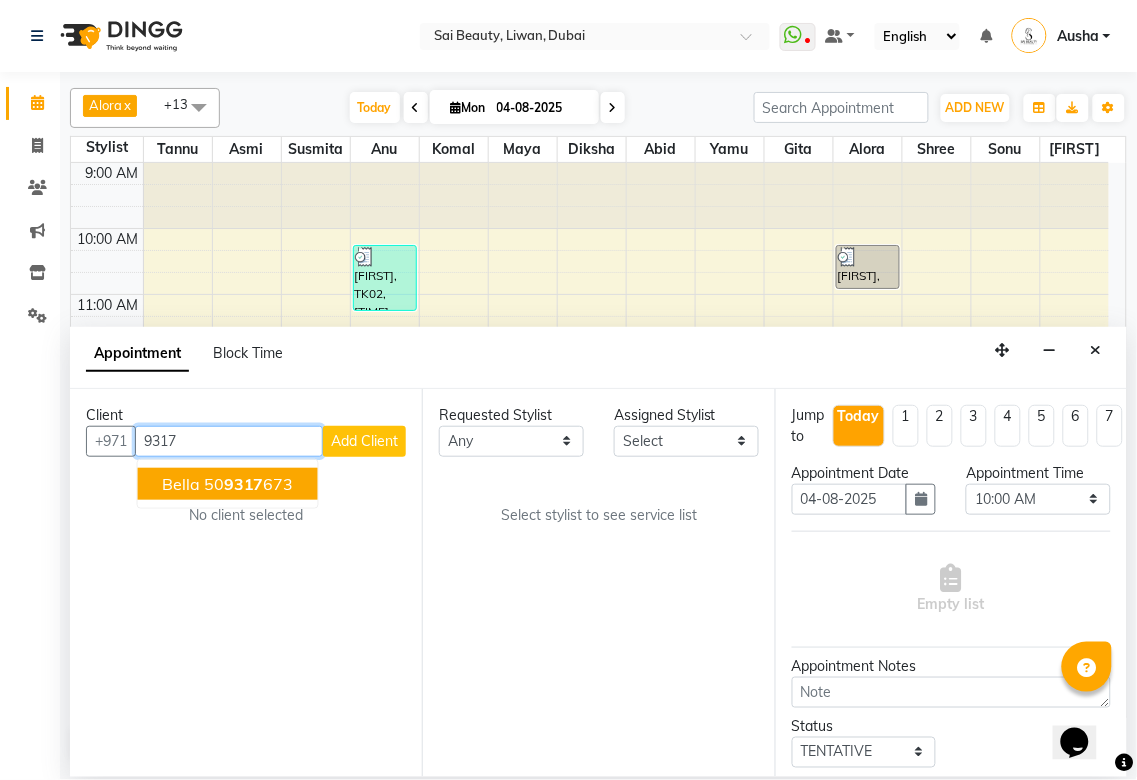 type on "9317" 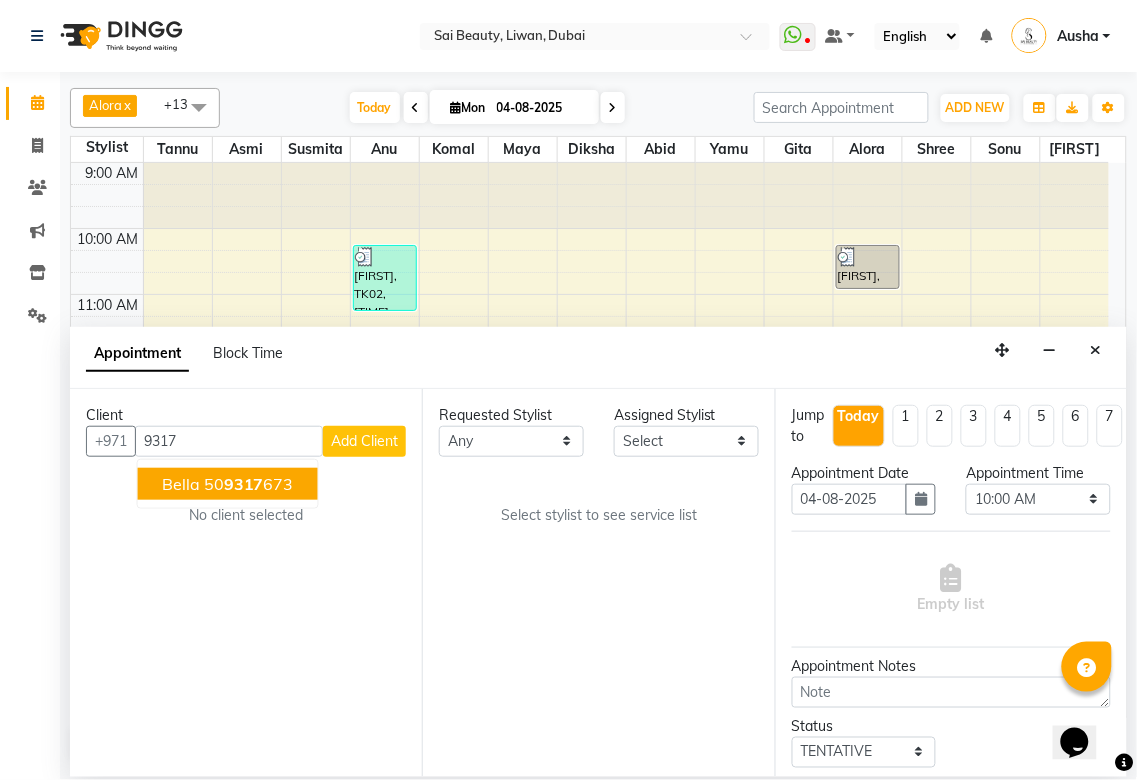 click 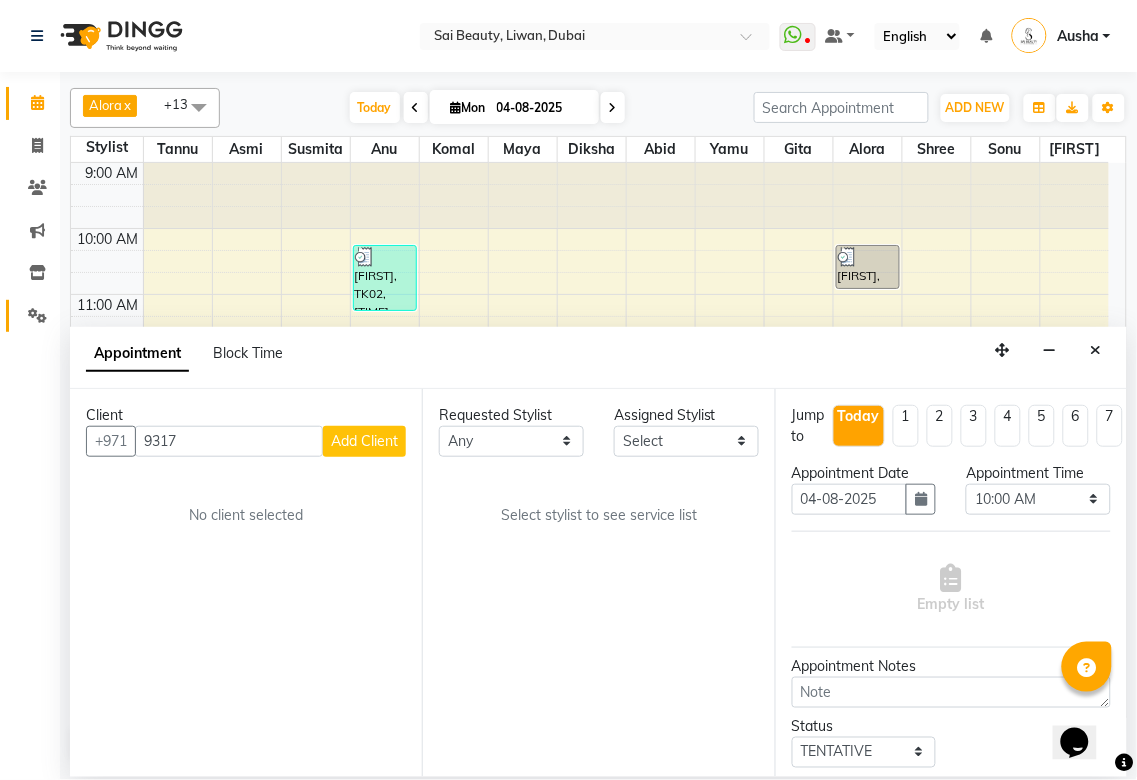 click 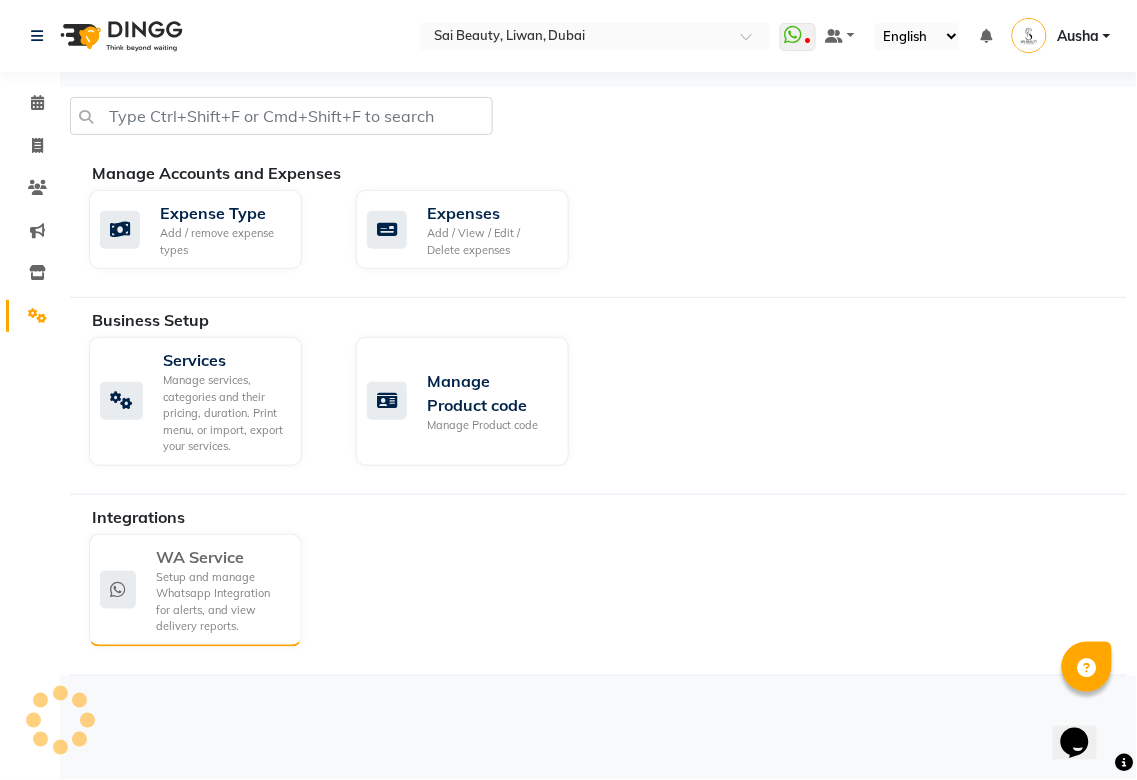 click on "Setup and manage Whatsapp Integration for alerts, and view delivery reports." 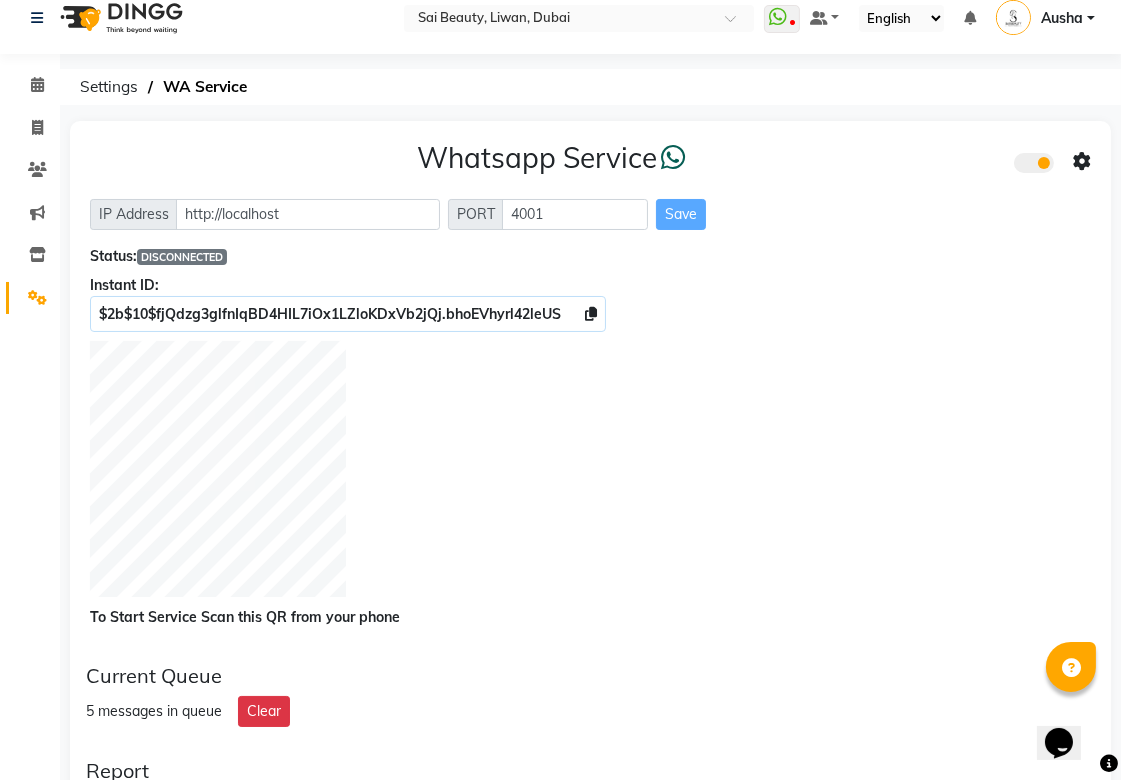 scroll, scrollTop: 25, scrollLeft: 0, axis: vertical 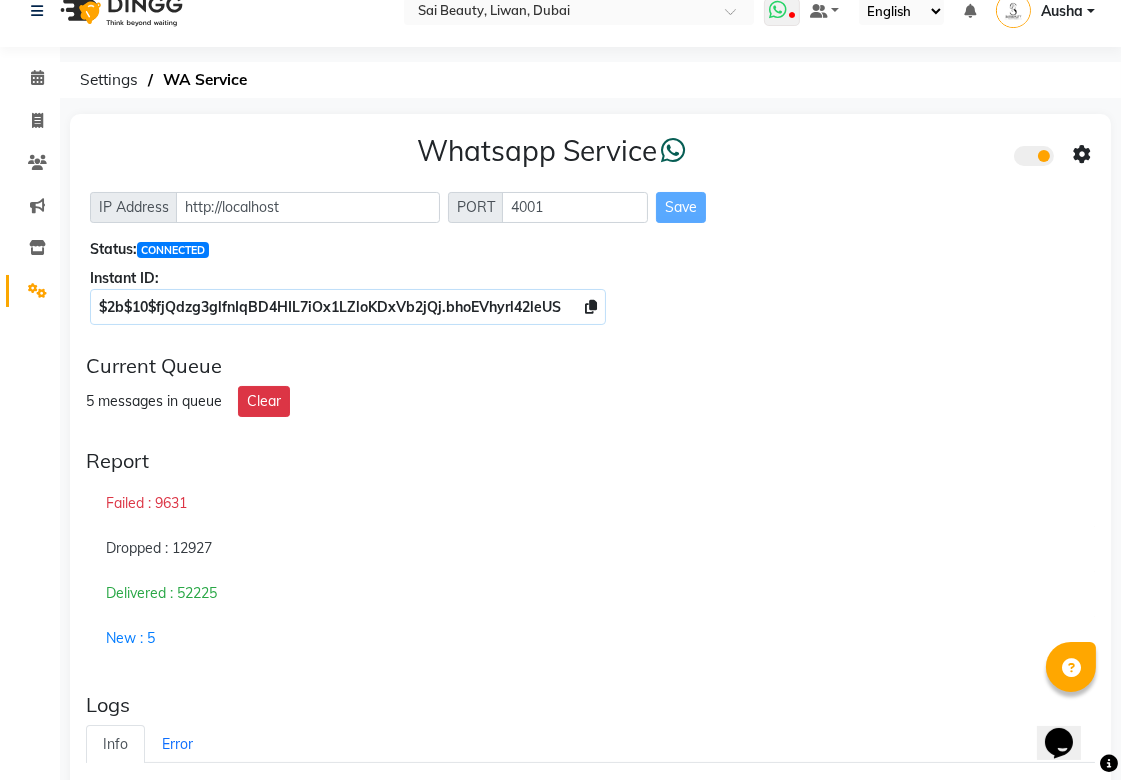 click at bounding box center [792, 17] 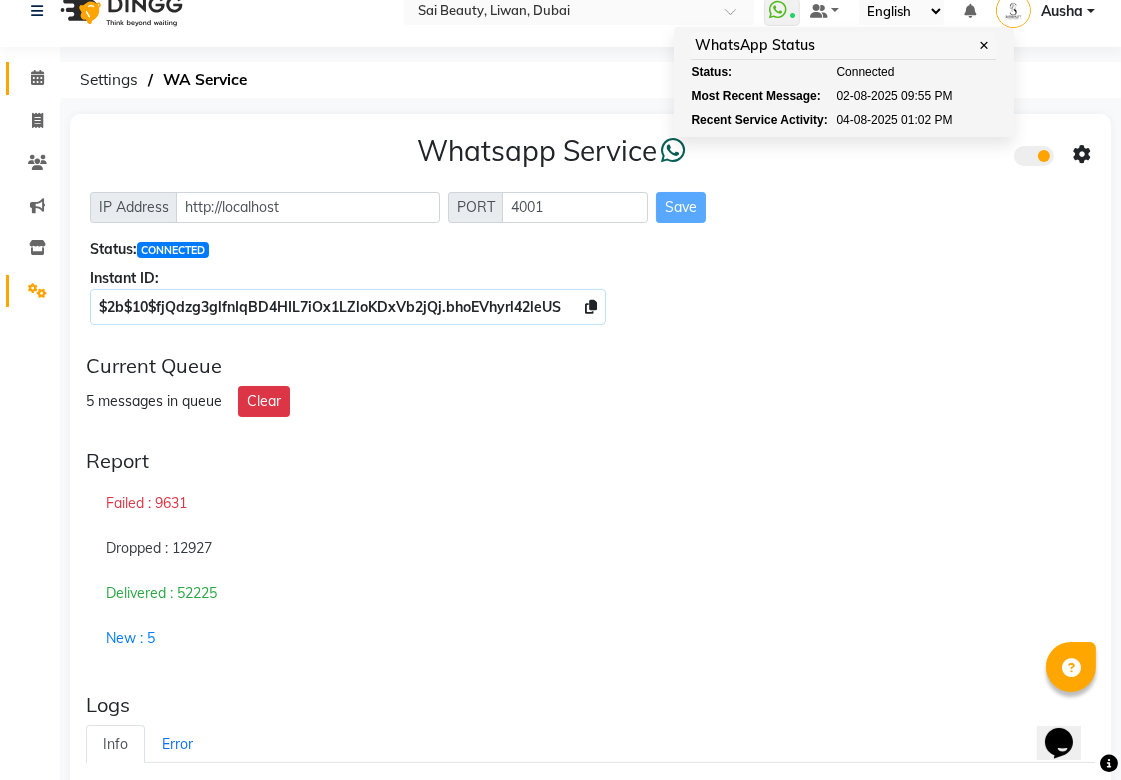 click 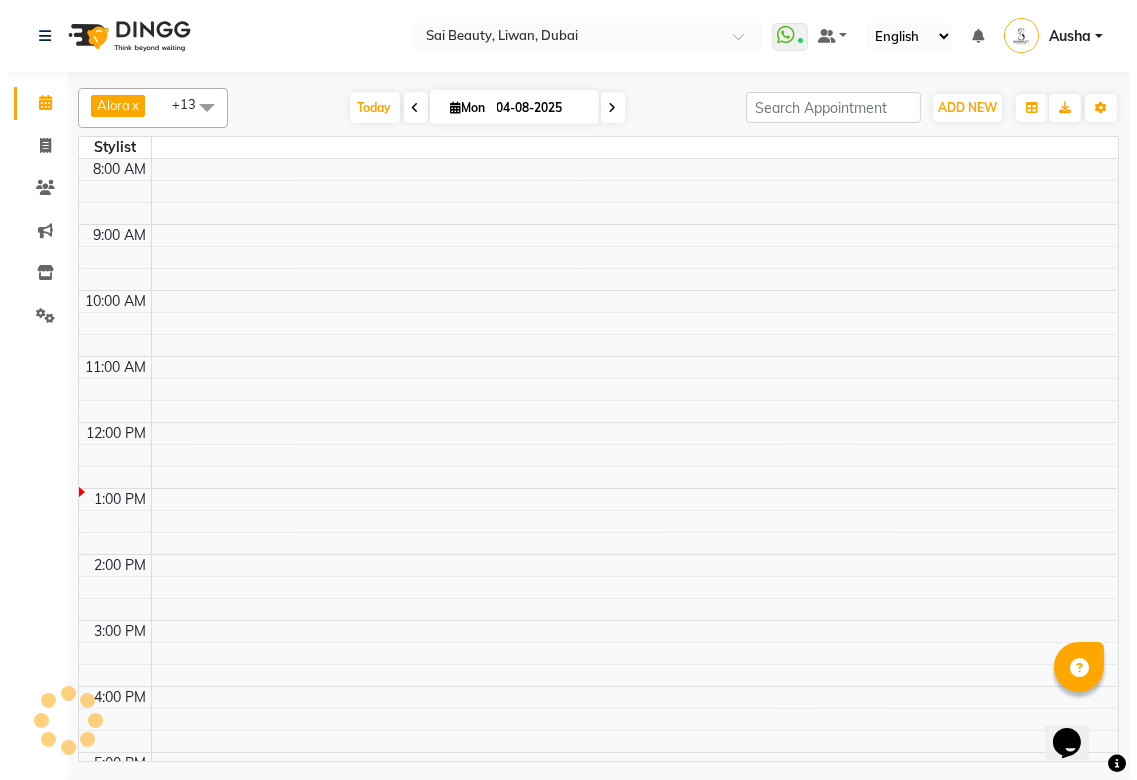 scroll, scrollTop: 0, scrollLeft: 0, axis: both 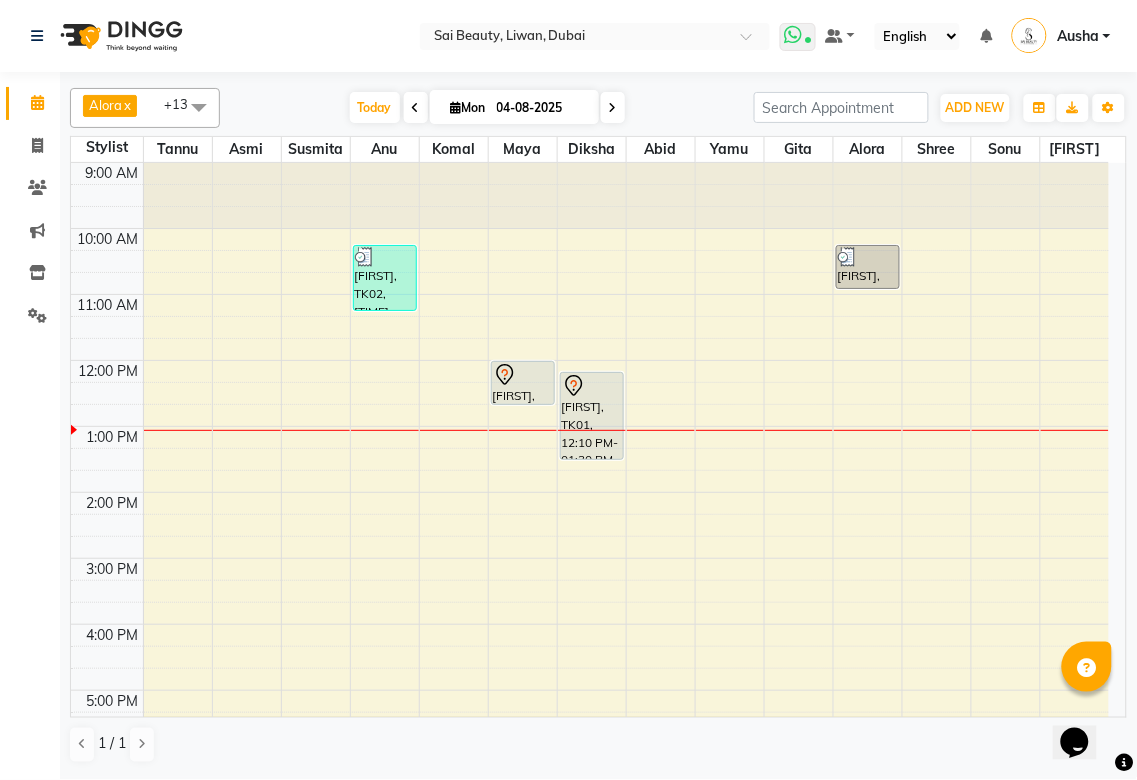 click at bounding box center [794, 35] 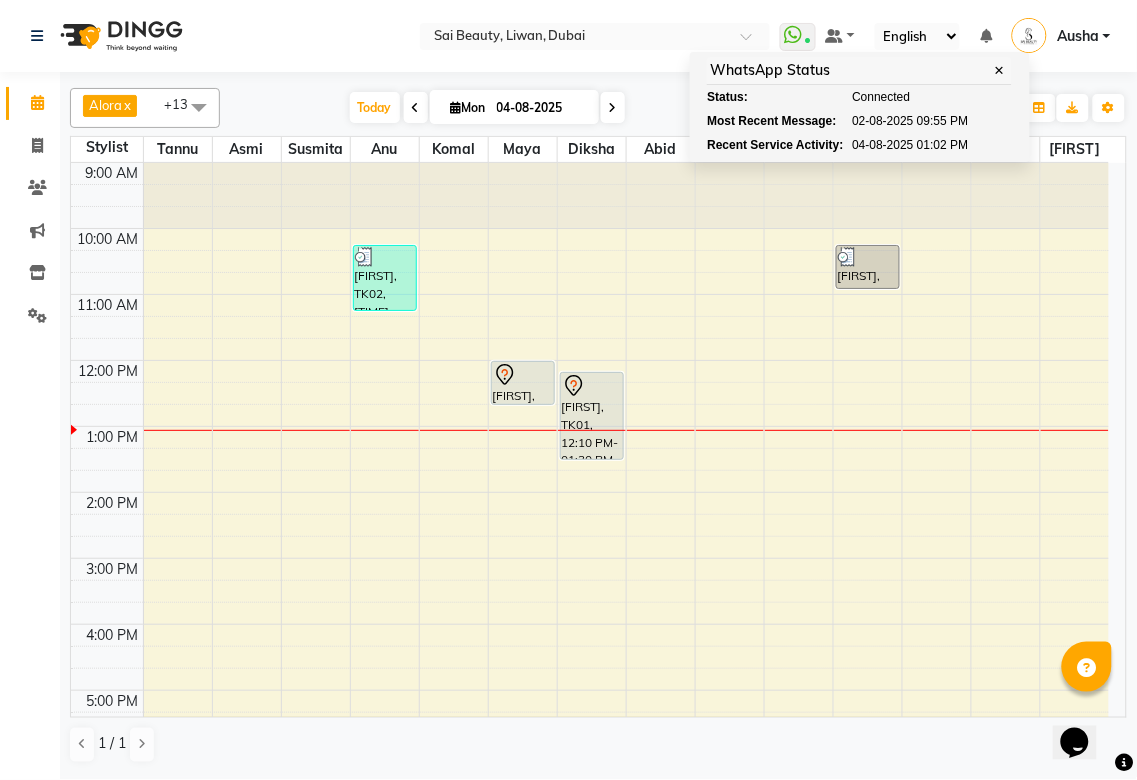 click at bounding box center [626, 525] 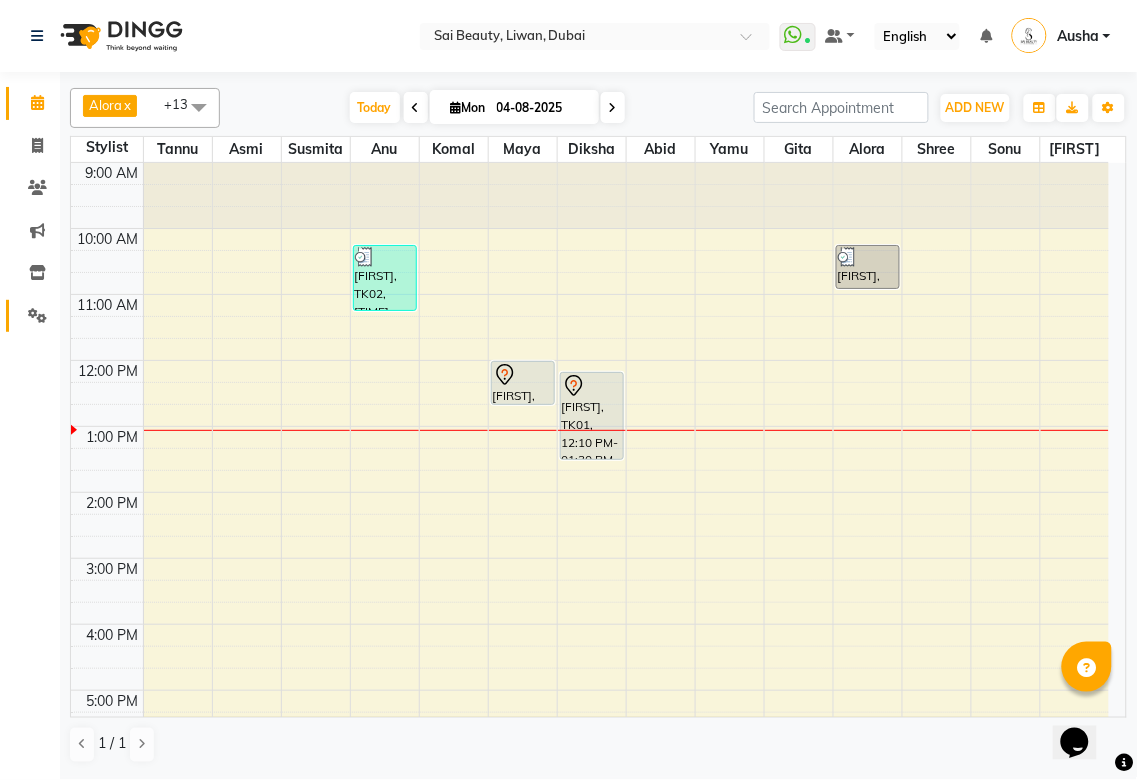 click 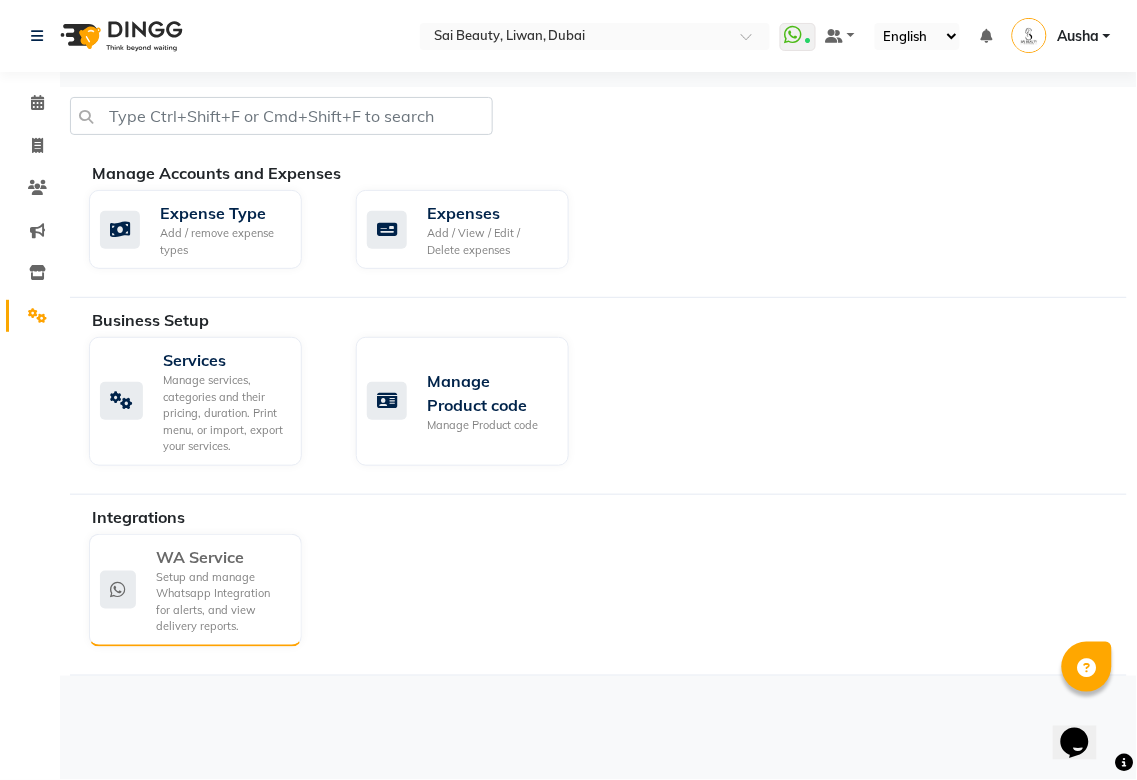 click on "Setup and manage Whatsapp Integration for alerts, and view delivery reports." 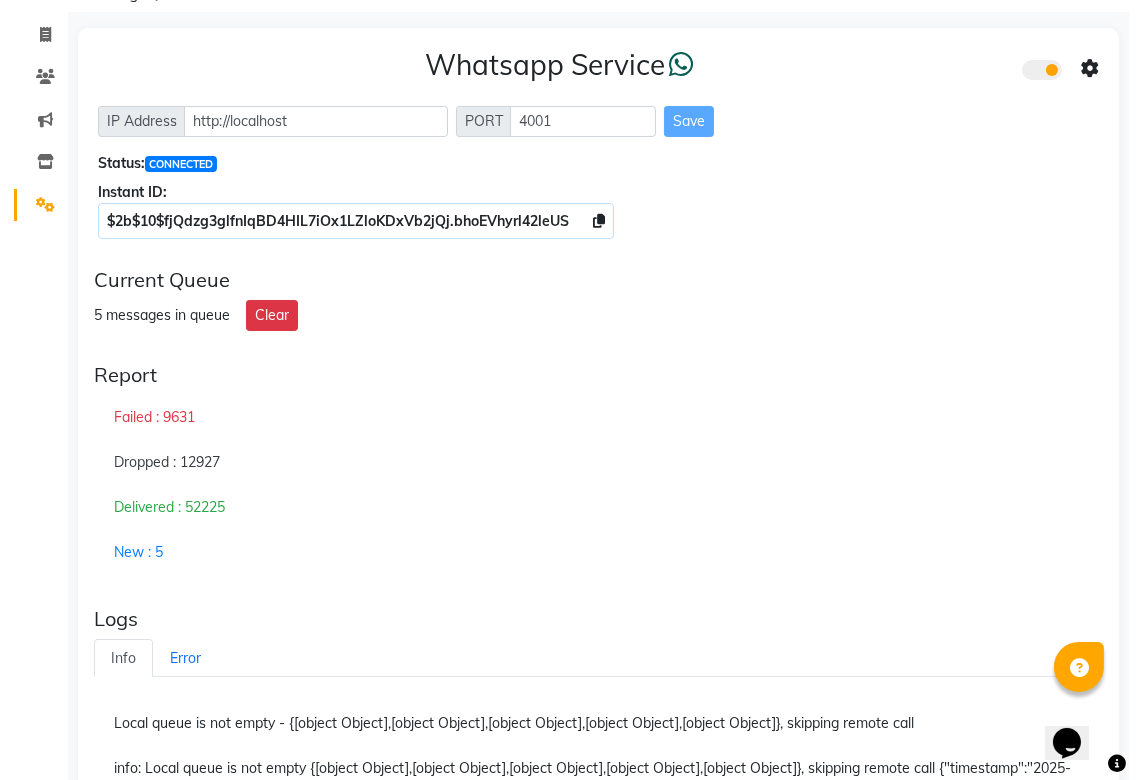 scroll, scrollTop: 0, scrollLeft: 0, axis: both 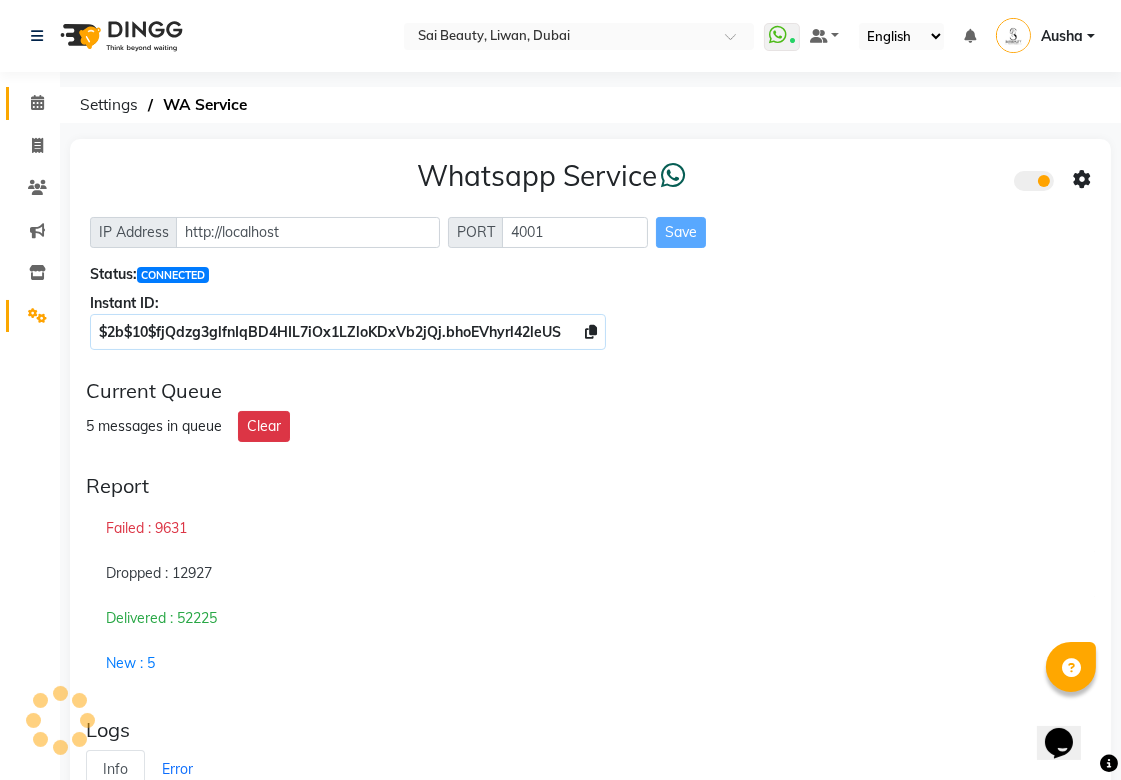 click 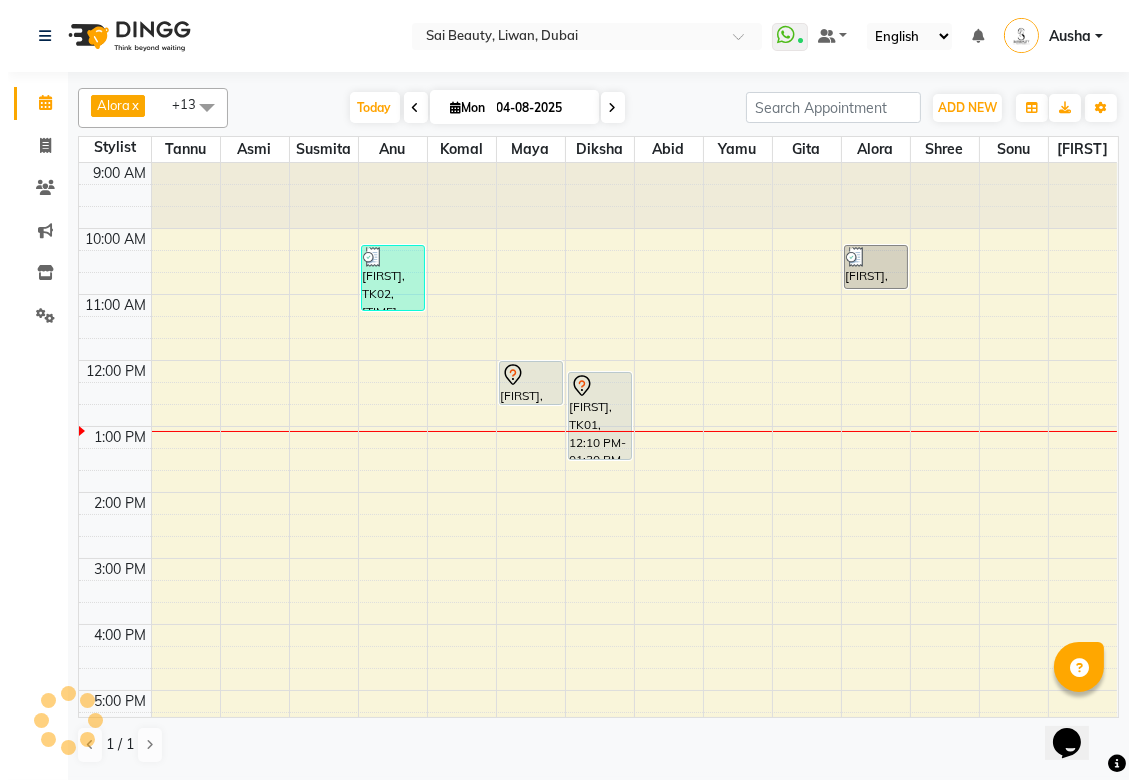 scroll, scrollTop: 0, scrollLeft: 0, axis: both 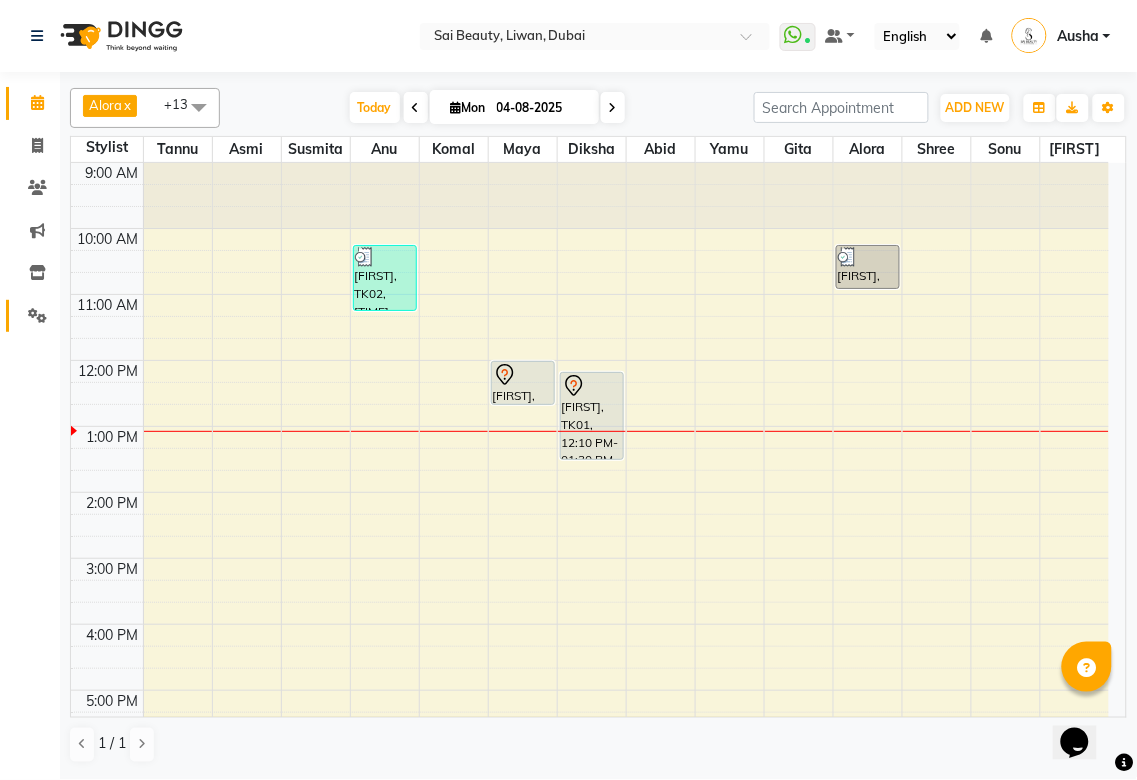 click 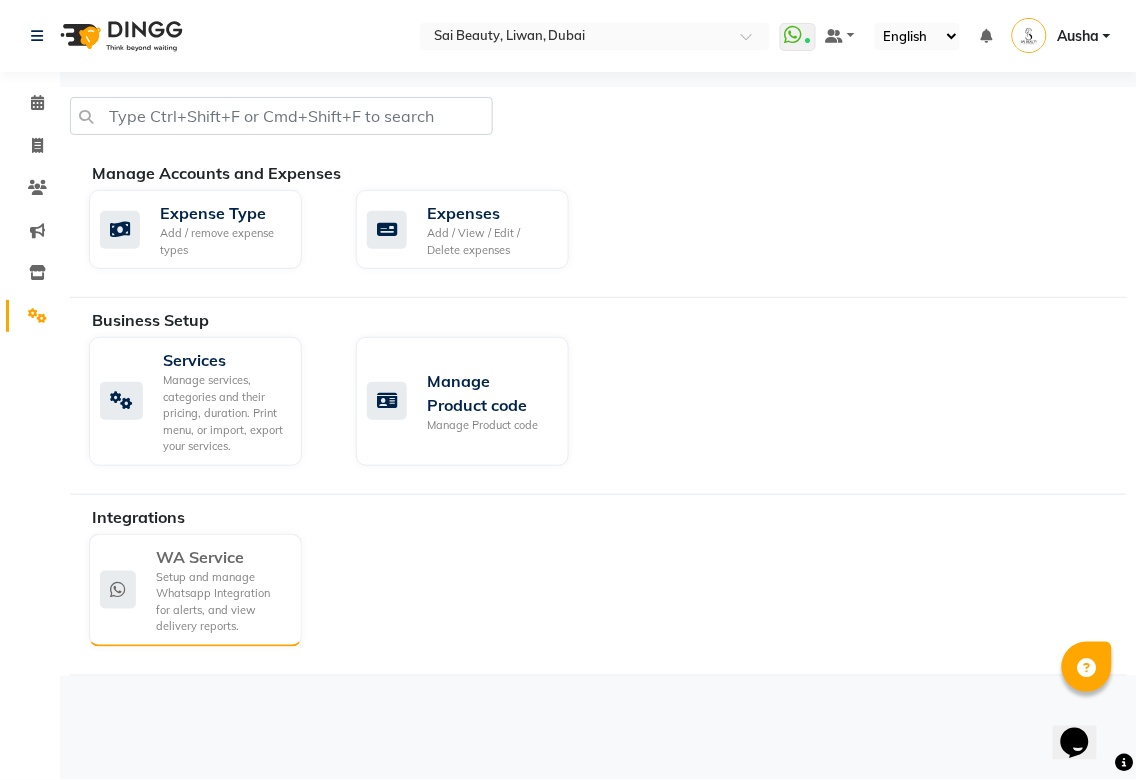 click on "Setup and manage Whatsapp Integration for alerts, and view delivery reports." 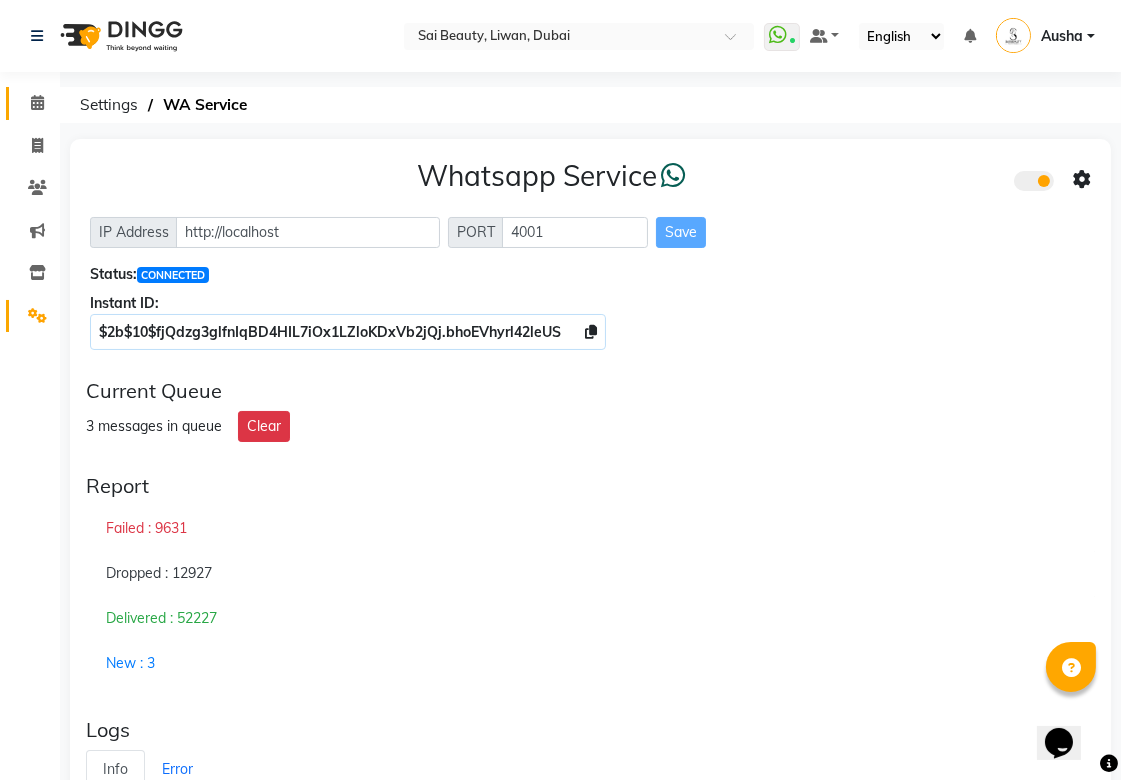 click 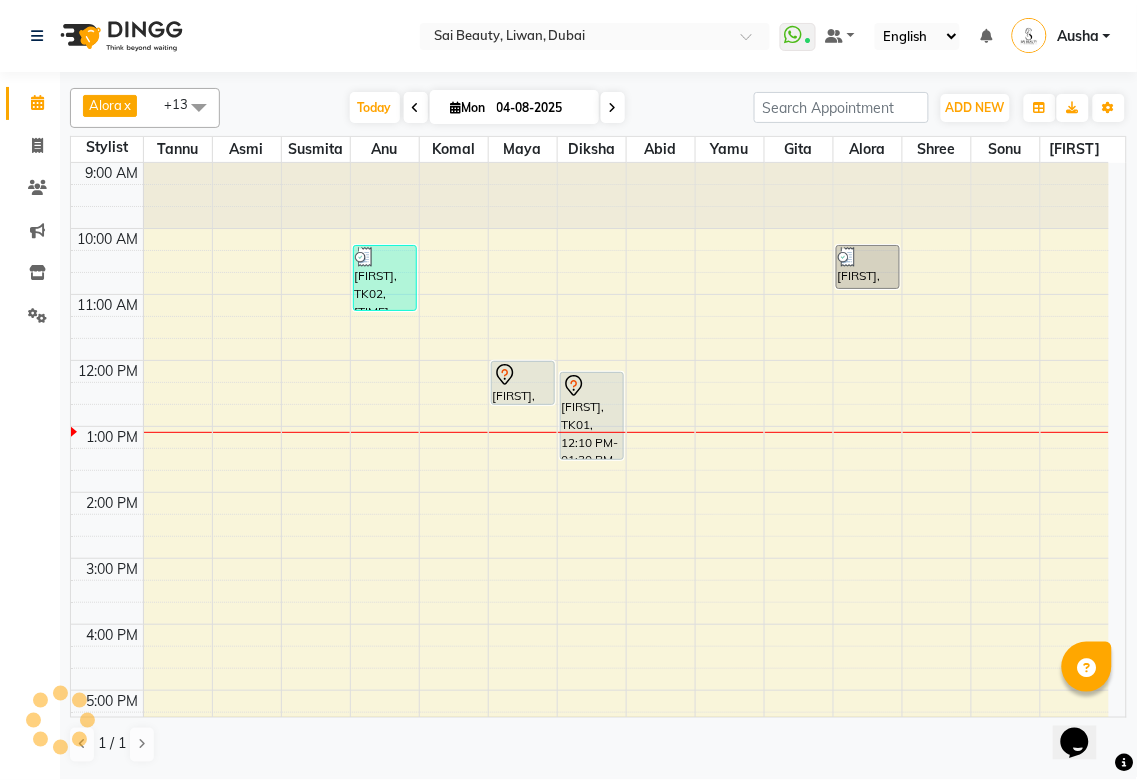 scroll, scrollTop: 0, scrollLeft: 0, axis: both 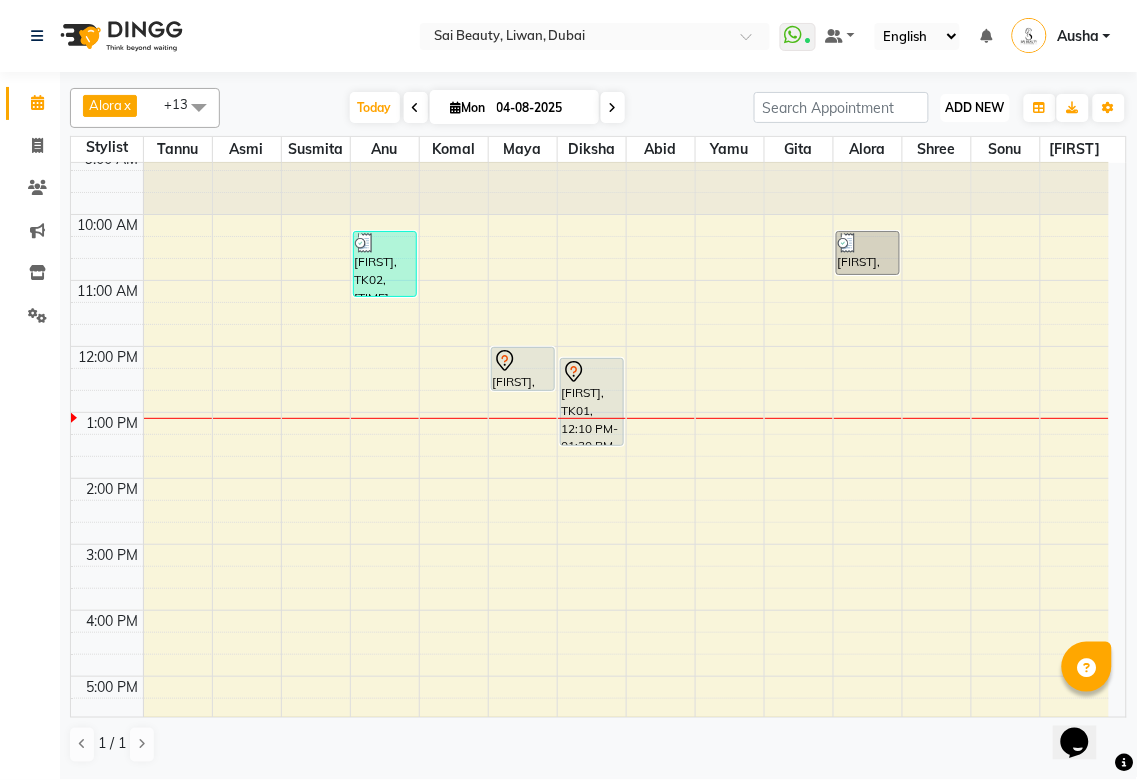 click on "ADD NEW" at bounding box center (975, 107) 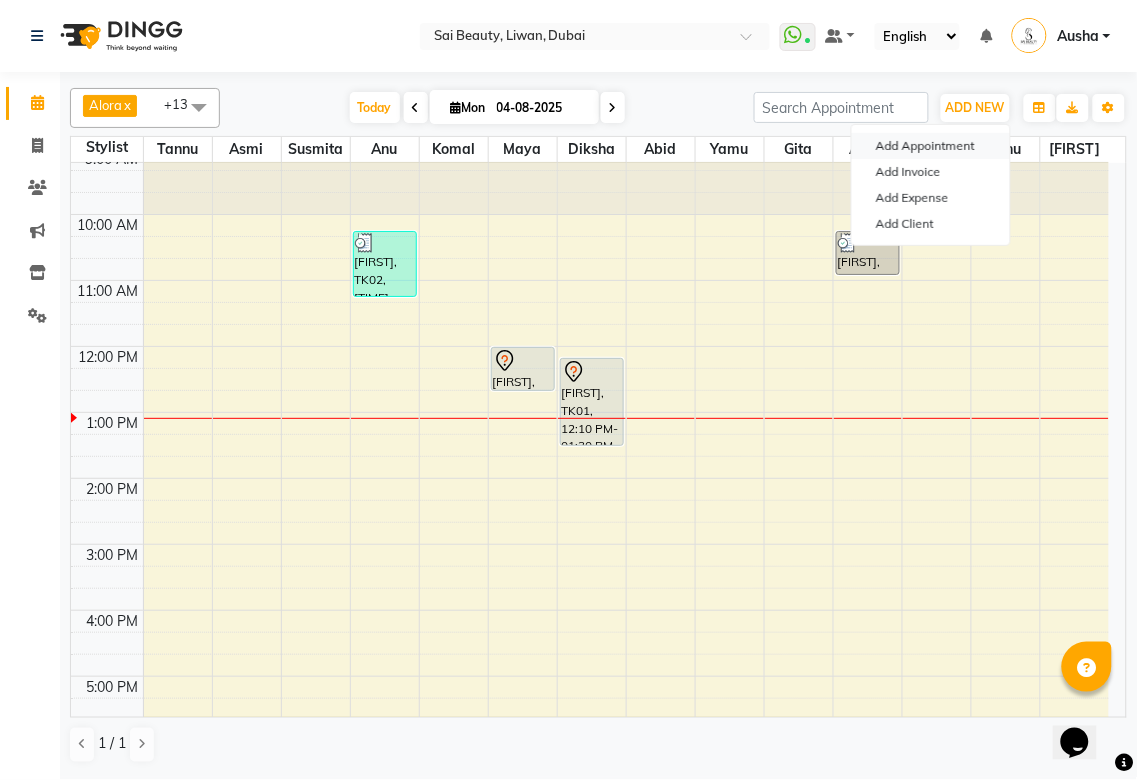 click on "Add Appointment" at bounding box center (931, 146) 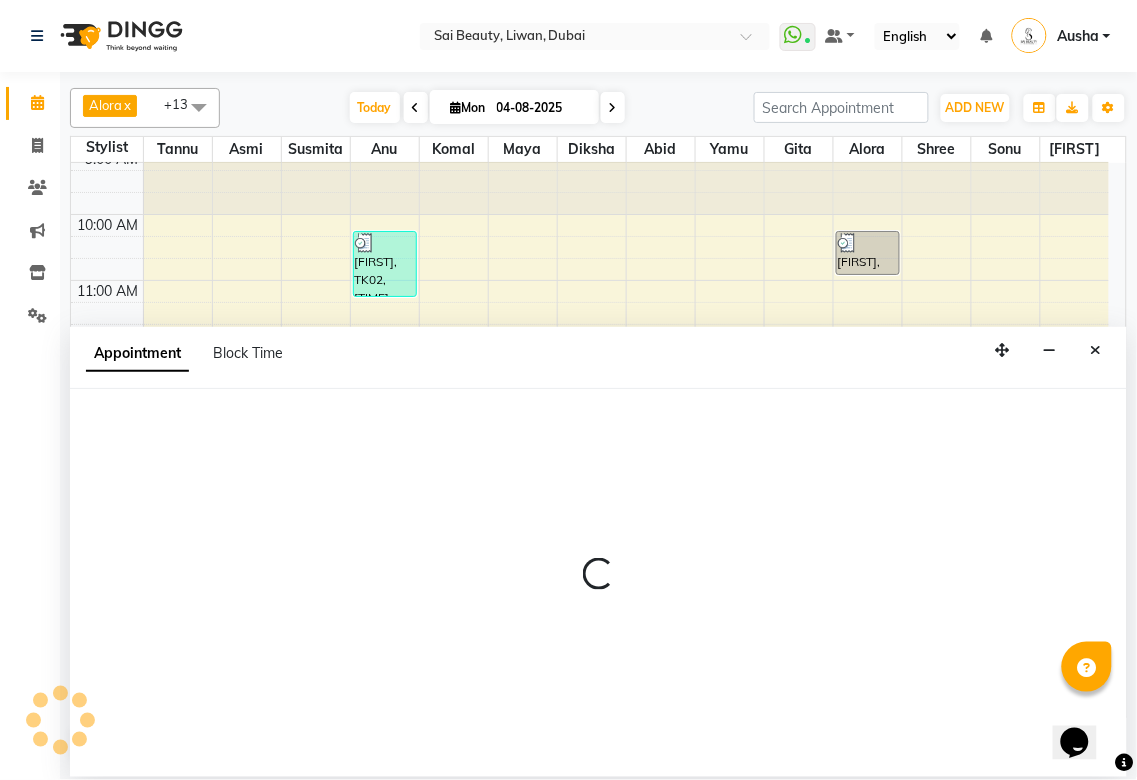 select on "tentative" 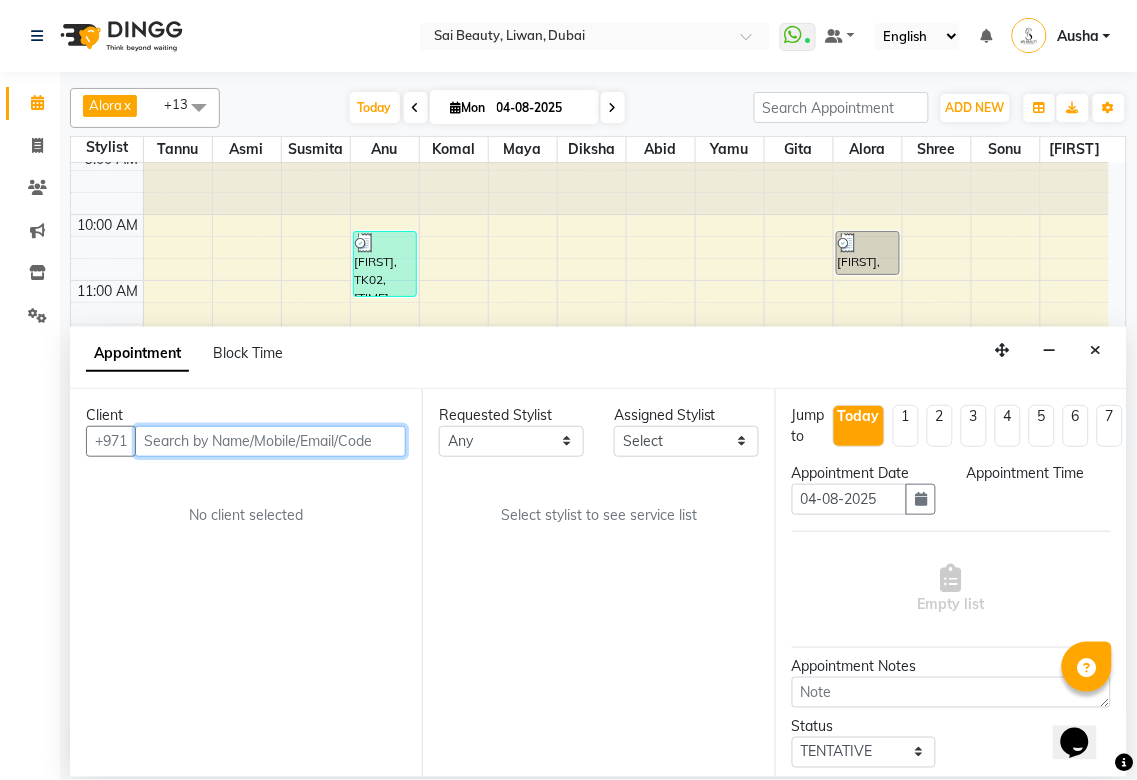 select on "600" 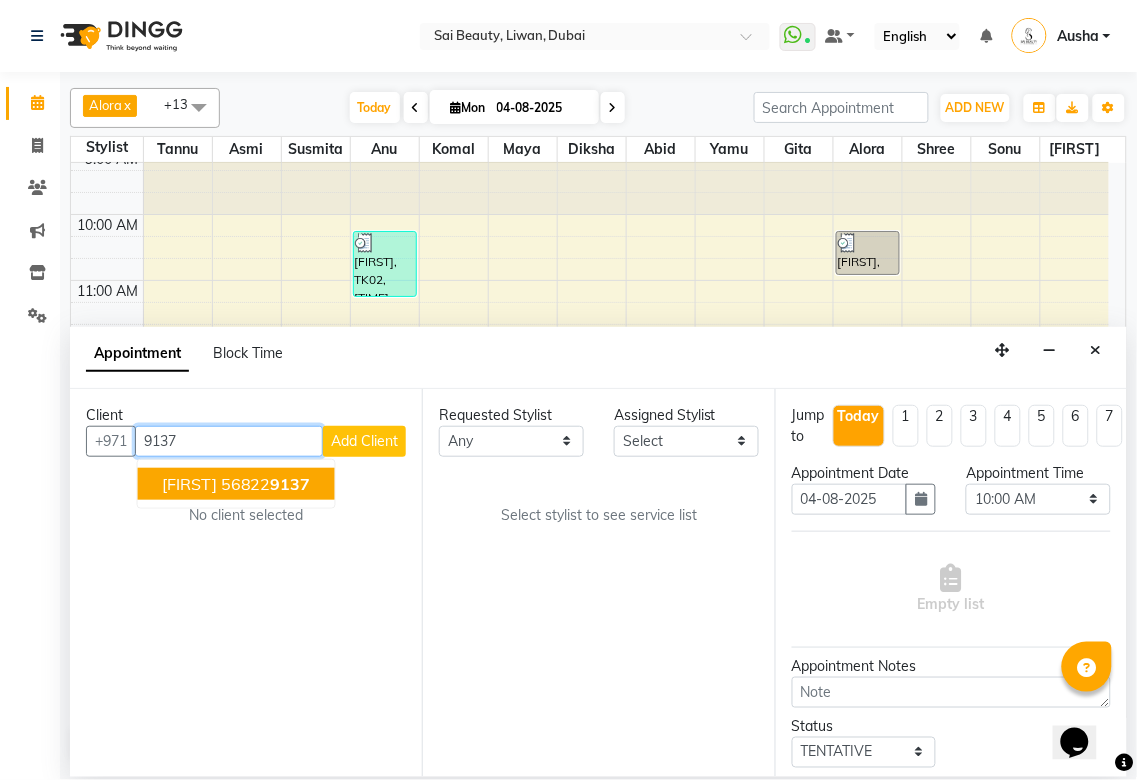 click on "[FIRST]  [PHONE]" at bounding box center (236, 484) 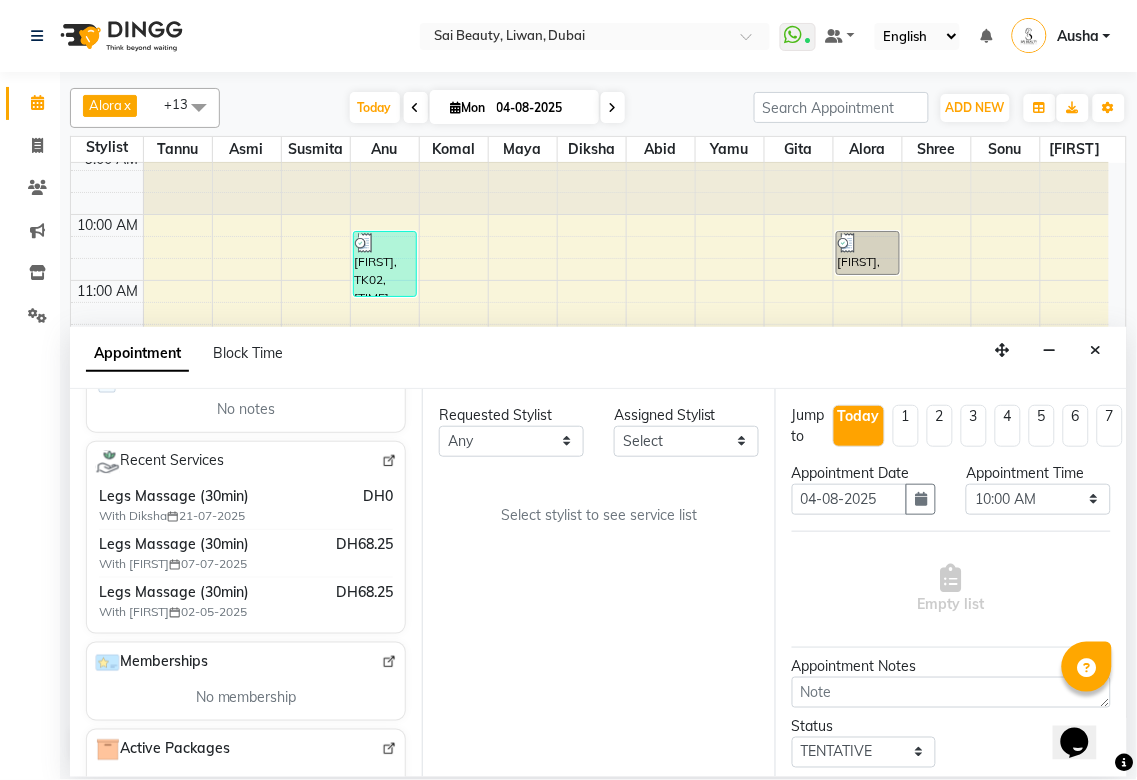 scroll, scrollTop: 353, scrollLeft: 0, axis: vertical 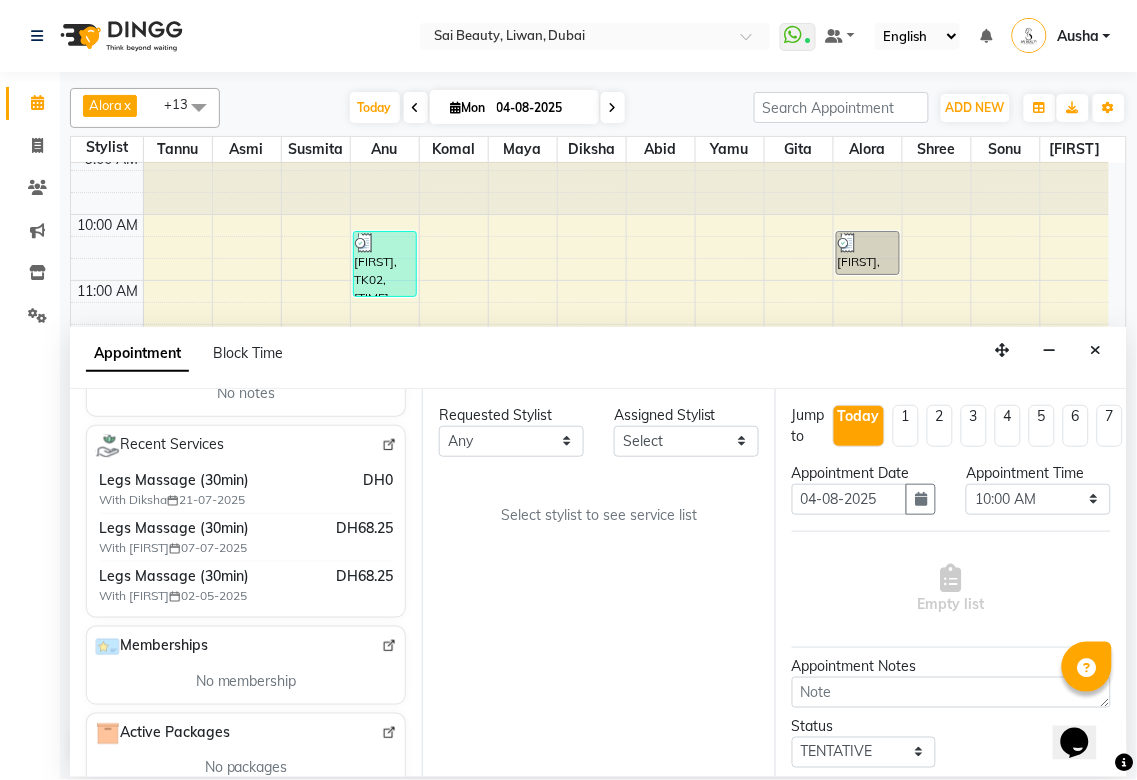 type on "[PHONE]" 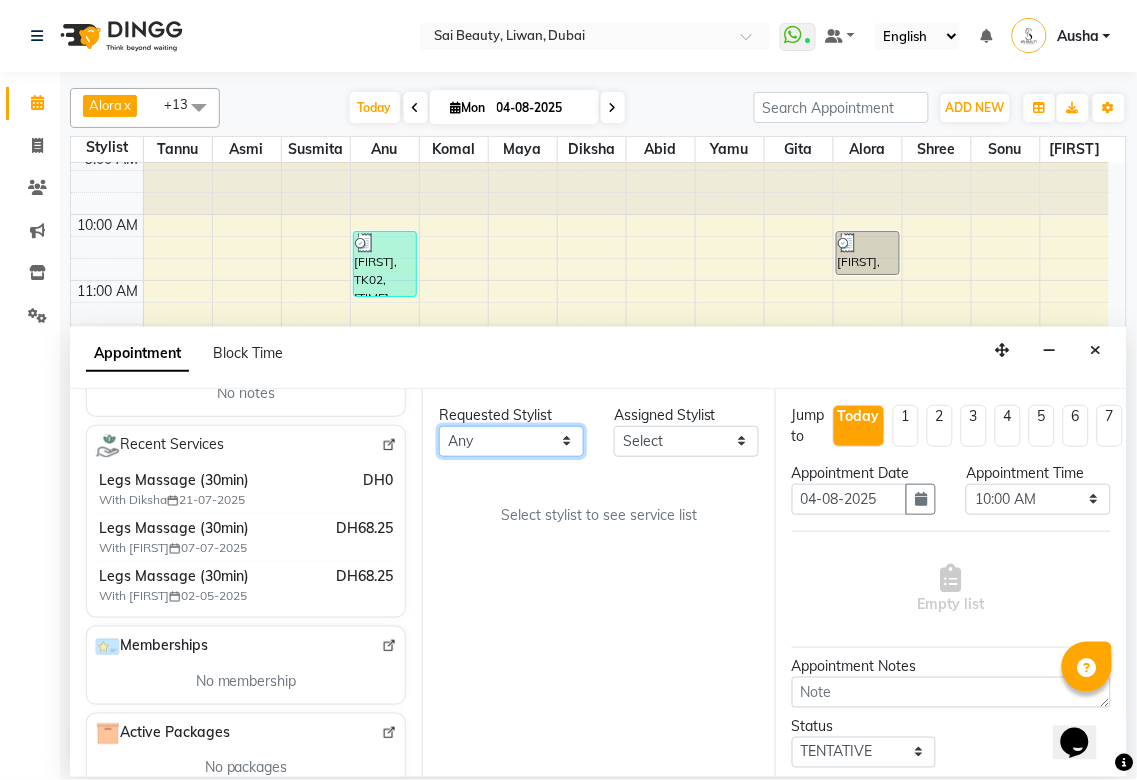 click on "Any Abid Alora Anu Asmi Diksha Gita Komal maya Monzeer shree sonu Surakcha Susmita Tannu Yamu" at bounding box center (511, 441) 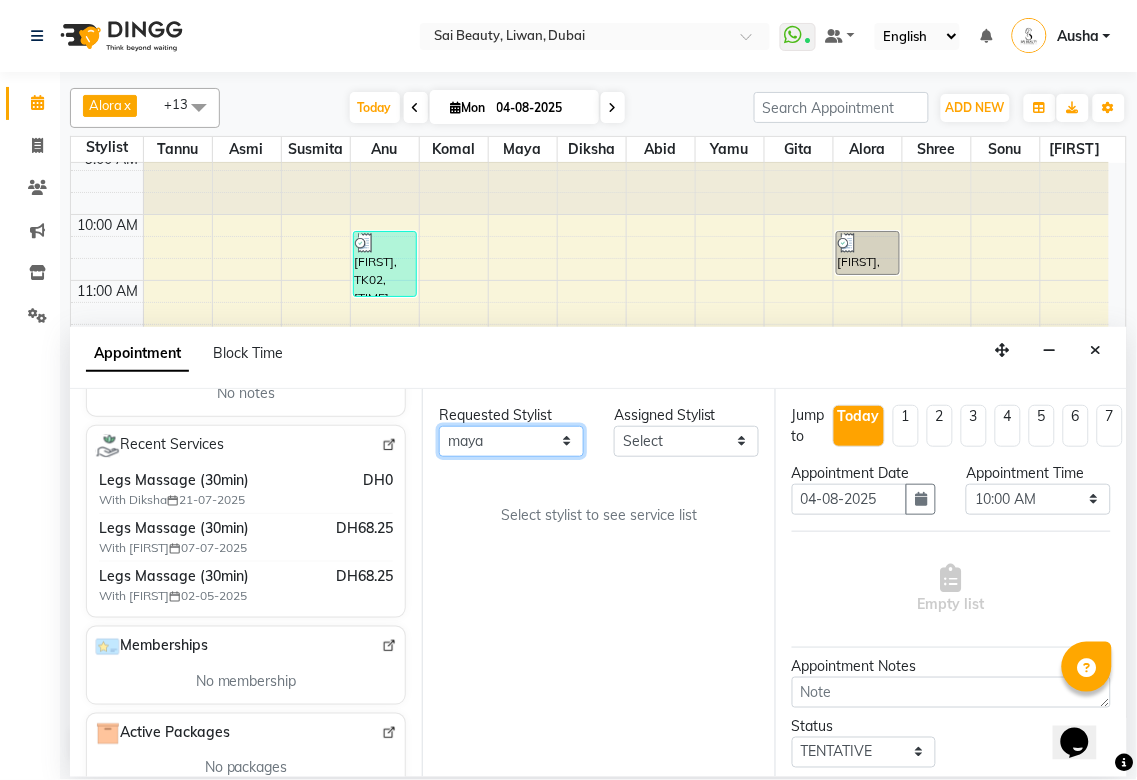 click on "Any Abid Alora Anu Asmi Diksha Gita Komal maya Monzeer shree sonu Surakcha Susmita Tannu Yamu" at bounding box center [511, 441] 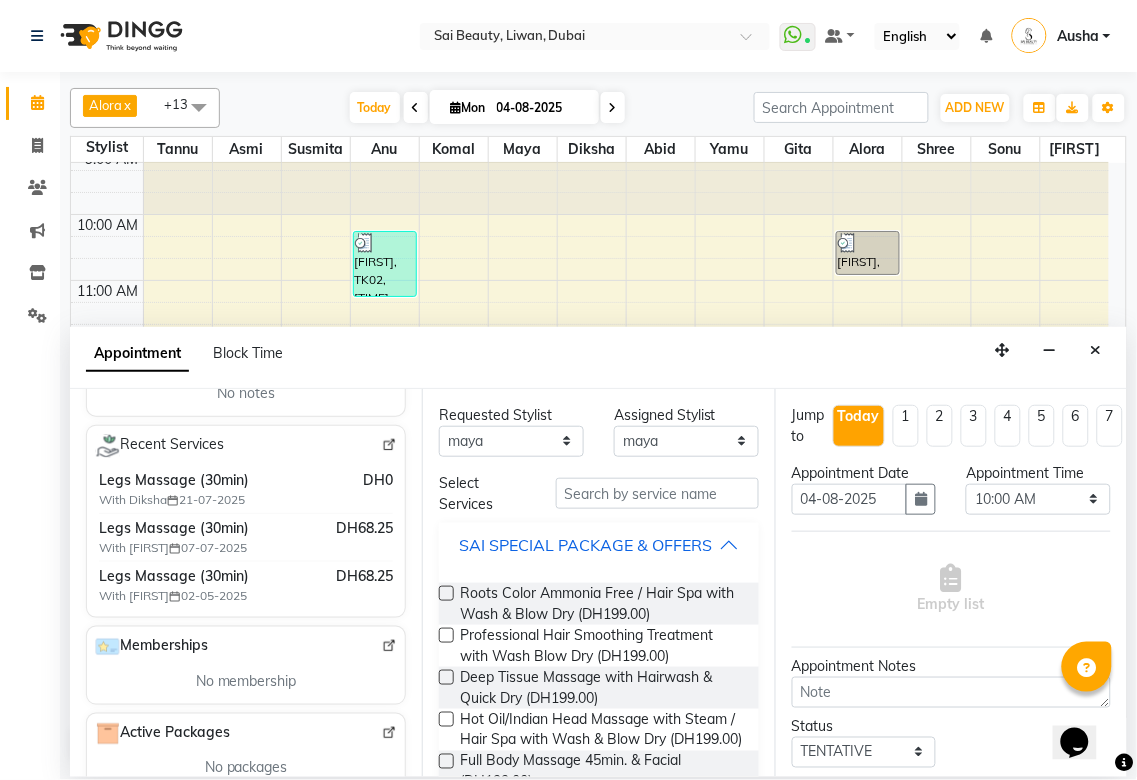 click on "SAI SPECIAL PACKAGE & OFFERS" at bounding box center (585, 545) 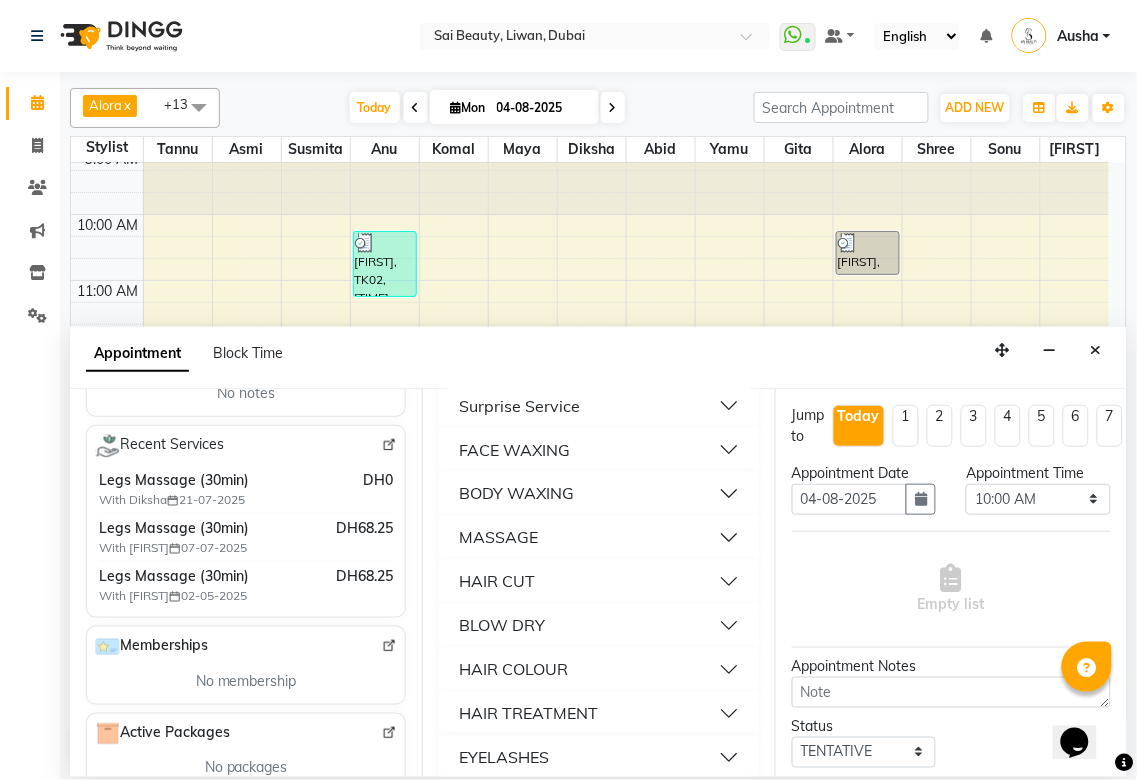 scroll, scrollTop: 654, scrollLeft: 0, axis: vertical 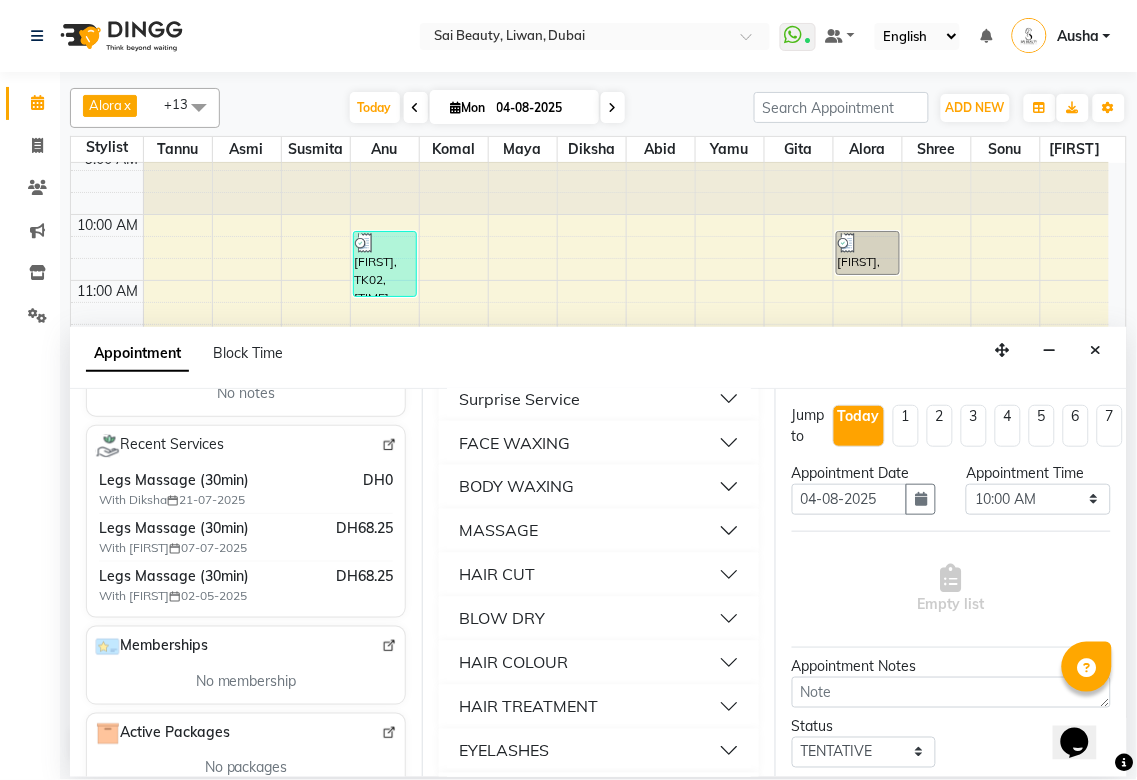 click on "MASSAGE" at bounding box center (598, 531) 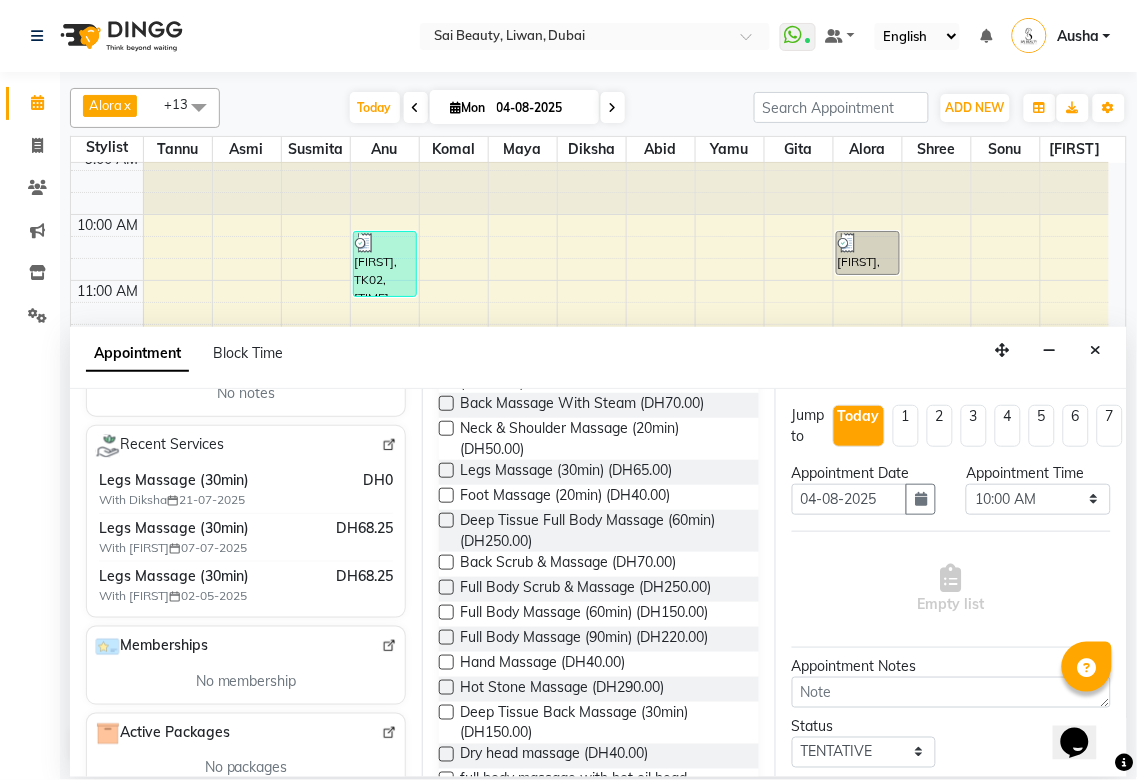 scroll, scrollTop: 917, scrollLeft: 0, axis: vertical 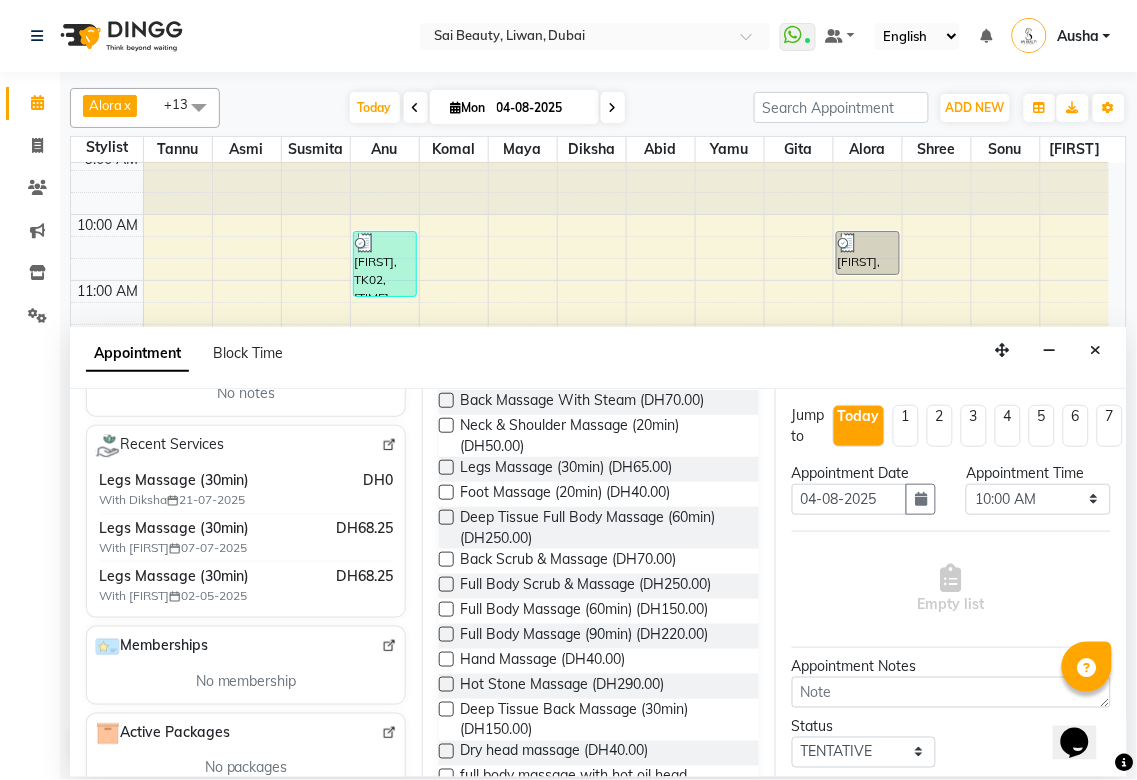 click at bounding box center (446, 467) 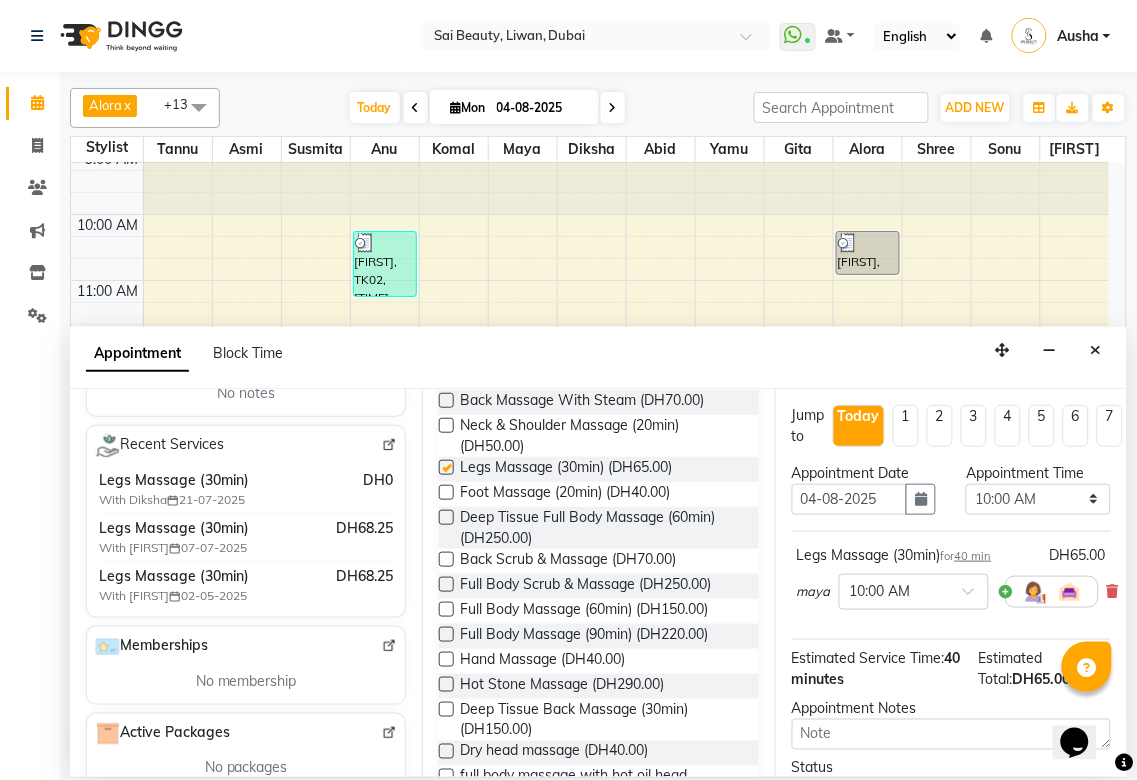 checkbox on "false" 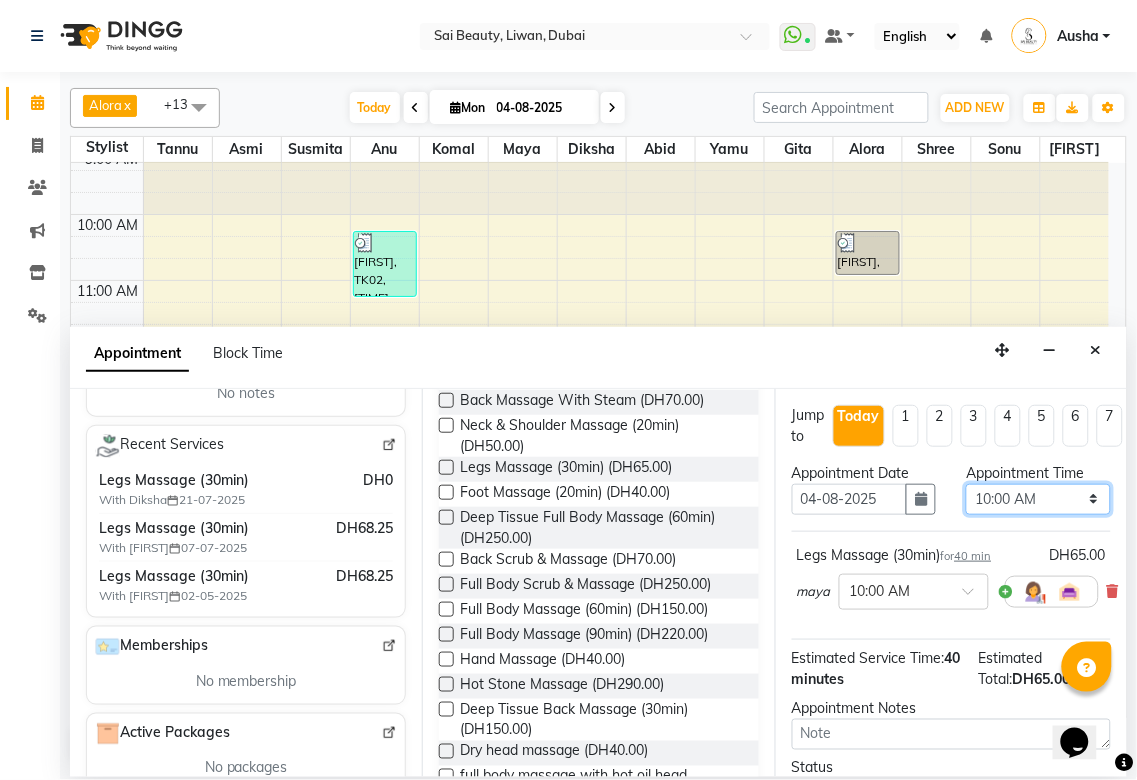 click on "Select 10:00 AM 10:05 AM 10:10 AM 10:15 AM 10:20 AM 10:25 AM 10:30 AM 10:35 AM 10:40 AM 10:45 AM 10:50 AM 10:55 AM 11:00 AM 11:05 AM 11:10 AM 11:15 AM 11:20 AM 11:25 AM 11:30 AM 11:35 AM 11:40 AM 11:45 AM 11:50 AM 11:55 AM 12:00 PM 12:05 PM 12:10 PM 12:15 PM 12:20 PM 12:25 PM 12:30 PM 12:35 PM 12:40 PM 12:45 PM 12:50 PM 12:55 PM 01:00 PM 01:05 PM 01:10 PM 01:15 PM 01:20 PM 01:25 PM 01:30 PM 01:35 PM 01:40 PM 01:45 PM 01:50 PM 01:55 PM 02:00 PM 02:05 PM 02:10 PM 02:15 PM 02:20 PM 02:25 PM 02:30 PM 02:35 PM 02:40 PM 02:45 PM 02:50 PM 02:55 PM 03:00 PM 03:05 PM 03:10 PM 03:15 PM 03:20 PM 03:25 PM 03:30 PM 03:35 PM 03:40 PM 03:45 PM 03:50 PM 03:55 PM 04:00 PM 04:05 PM 04:10 PM 04:15 PM 04:20 PM 04:25 PM 04:30 PM 04:35 PM 04:40 PM 04:45 PM 04:50 PM 04:55 PM 05:00 PM 05:05 PM 05:10 PM 05:15 PM 05:20 PM 05:25 PM 05:30 PM 05:35 PM 05:40 PM 05:45 PM 05:50 PM 05:55 PM 06:00 PM 06:05 PM 06:10 PM 06:15 PM 06:20 PM 06:25 PM 06:30 PM 06:35 PM 06:40 PM 06:45 PM 06:50 PM 06:55 PM 07:00 PM 07:05 PM 07:10 PM 07:15 PM 07:20 PM" at bounding box center (1038, 499) 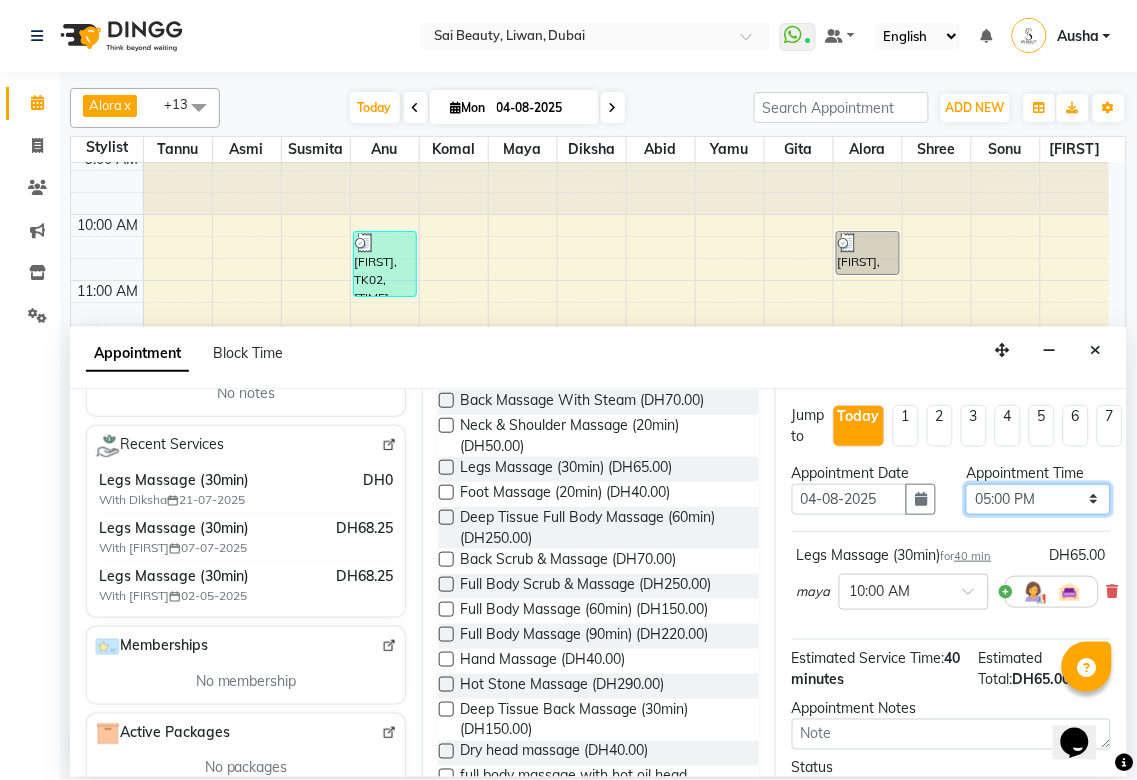 click on "Select 10:00 AM 10:05 AM 10:10 AM 10:15 AM 10:20 AM 10:25 AM 10:30 AM 10:35 AM 10:40 AM 10:45 AM 10:50 AM 10:55 AM 11:00 AM 11:05 AM 11:10 AM 11:15 AM 11:20 AM 11:25 AM 11:30 AM 11:35 AM 11:40 AM 11:45 AM 11:50 AM 11:55 AM 12:00 PM 12:05 PM 12:10 PM 12:15 PM 12:20 PM 12:25 PM 12:30 PM 12:35 PM 12:40 PM 12:45 PM 12:50 PM 12:55 PM 01:00 PM 01:05 PM 01:10 PM 01:15 PM 01:20 PM 01:25 PM 01:30 PM 01:35 PM 01:40 PM 01:45 PM 01:50 PM 01:55 PM 02:00 PM 02:05 PM 02:10 PM 02:15 PM 02:20 PM 02:25 PM 02:30 PM 02:35 PM 02:40 PM 02:45 PM 02:50 PM 02:55 PM 03:00 PM 03:05 PM 03:10 PM 03:15 PM 03:20 PM 03:25 PM 03:30 PM 03:35 PM 03:40 PM 03:45 PM 03:50 PM 03:55 PM 04:00 PM 04:05 PM 04:10 PM 04:15 PM 04:20 PM 04:25 PM 04:30 PM 04:35 PM 04:40 PM 04:45 PM 04:50 PM 04:55 PM 05:00 PM 05:05 PM 05:10 PM 05:15 PM 05:20 PM 05:25 PM 05:30 PM 05:35 PM 05:40 PM 05:45 PM 05:50 PM 05:55 PM 06:00 PM 06:05 PM 06:10 PM 06:15 PM 06:20 PM 06:25 PM 06:30 PM 06:35 PM 06:40 PM 06:45 PM 06:50 PM 06:55 PM 07:00 PM 07:05 PM 07:10 PM 07:15 PM 07:20 PM" at bounding box center [1038, 499] 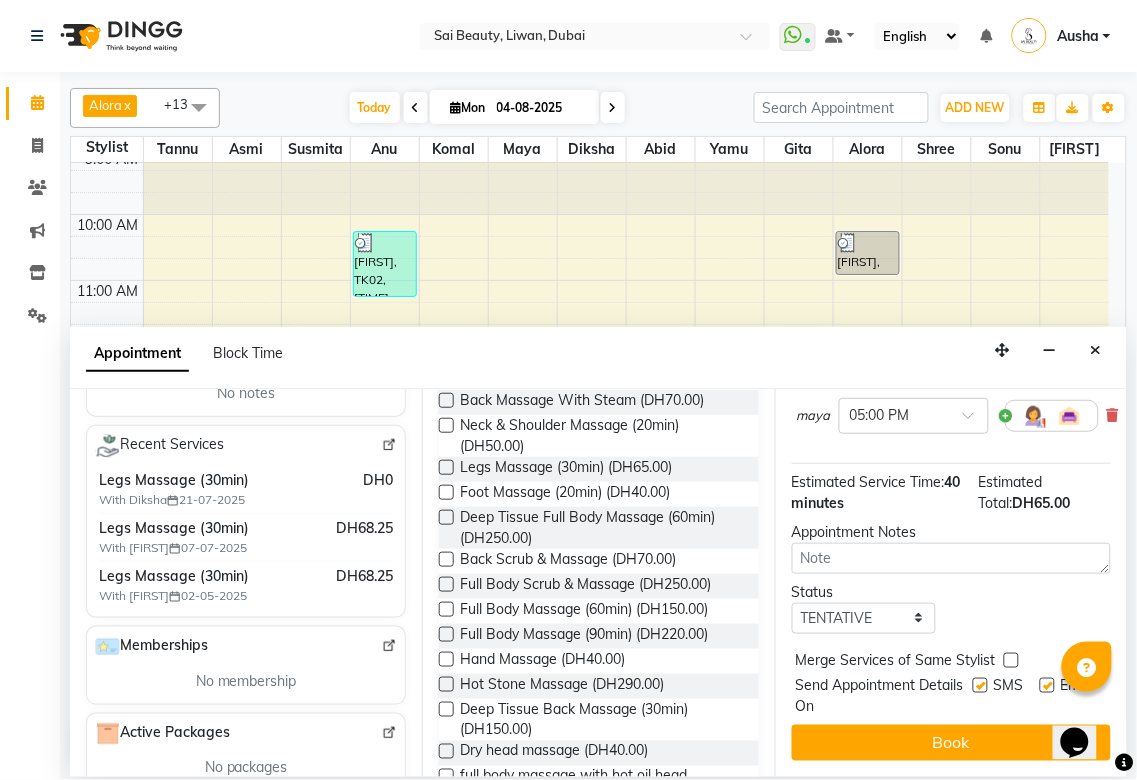 scroll, scrollTop: 193, scrollLeft: 0, axis: vertical 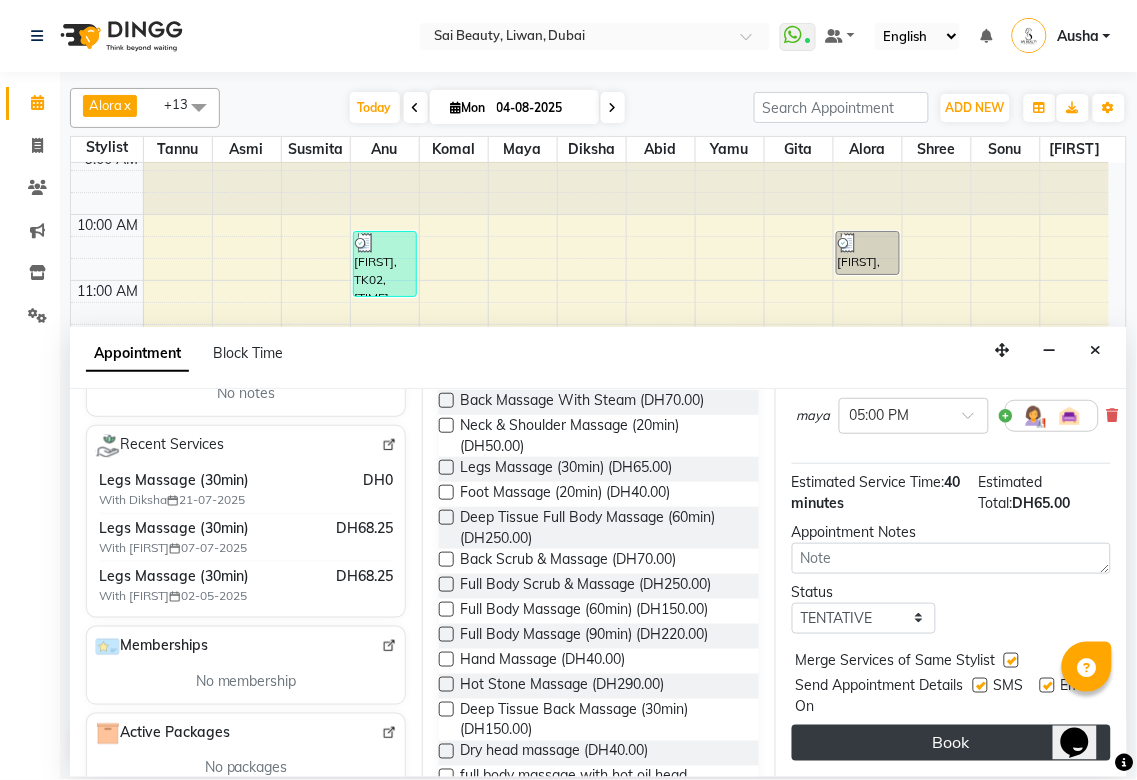 click on "Book" at bounding box center [951, 743] 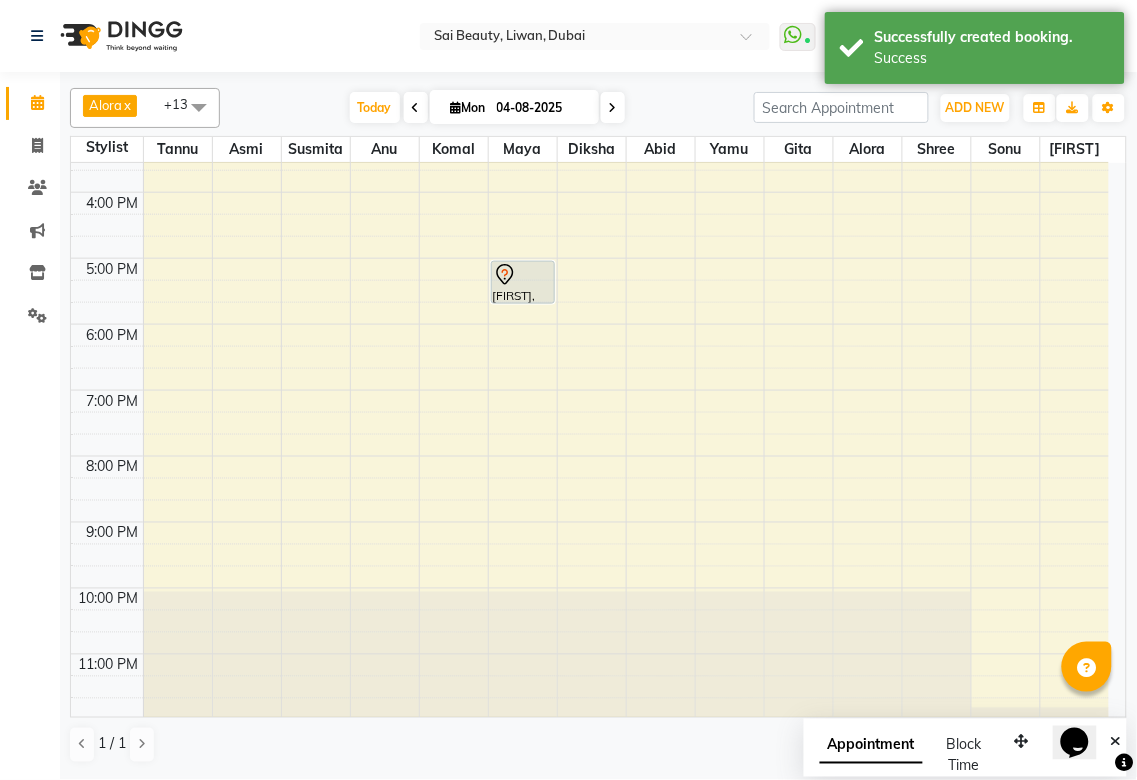 scroll, scrollTop: 440, scrollLeft: 0, axis: vertical 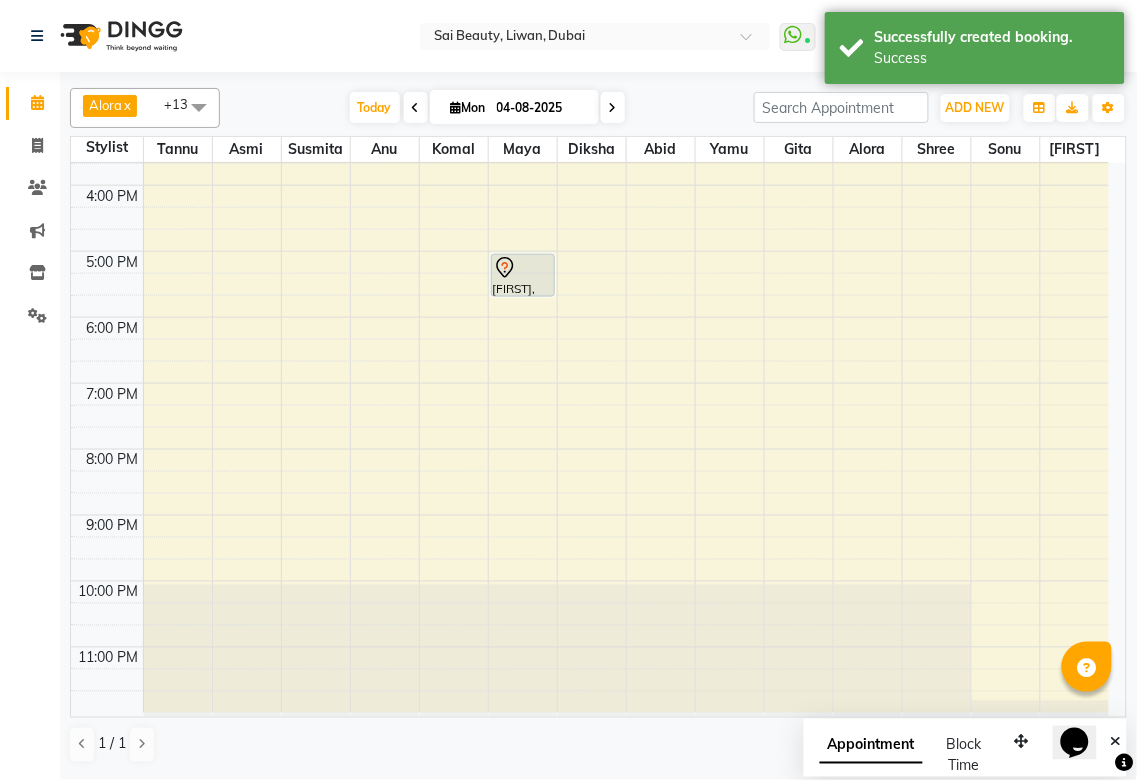 click at bounding box center (626, 174) 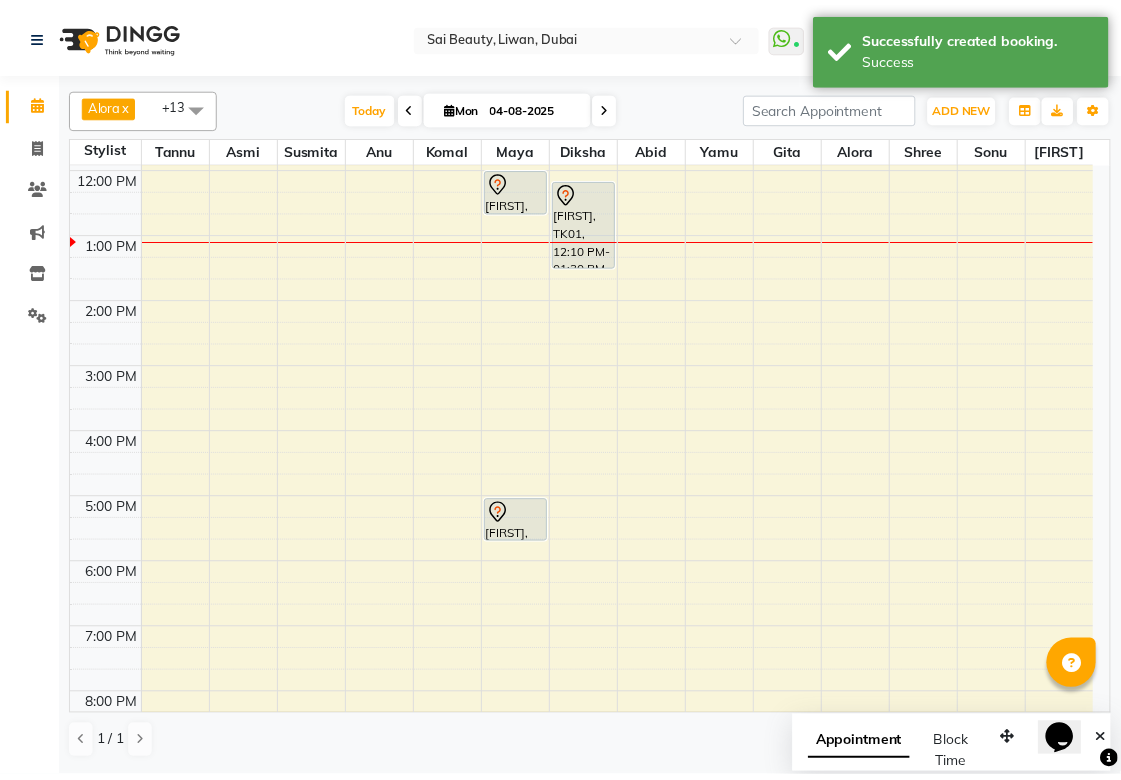scroll, scrollTop: 0, scrollLeft: 0, axis: both 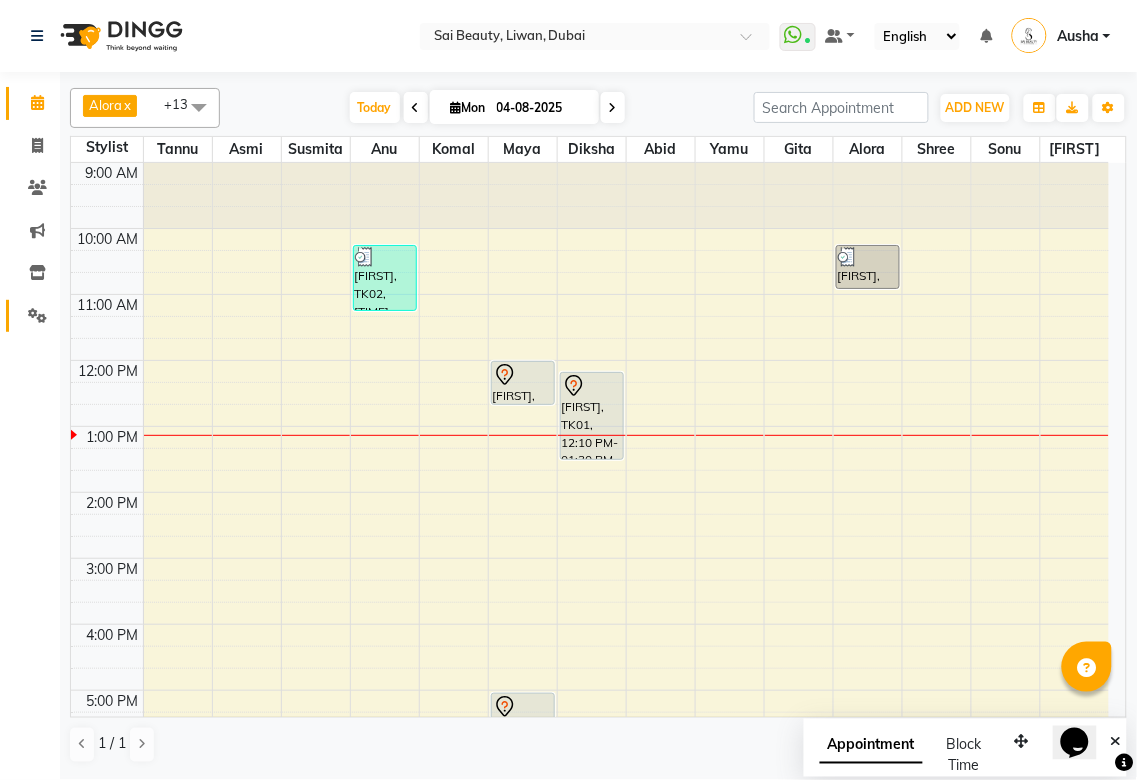click 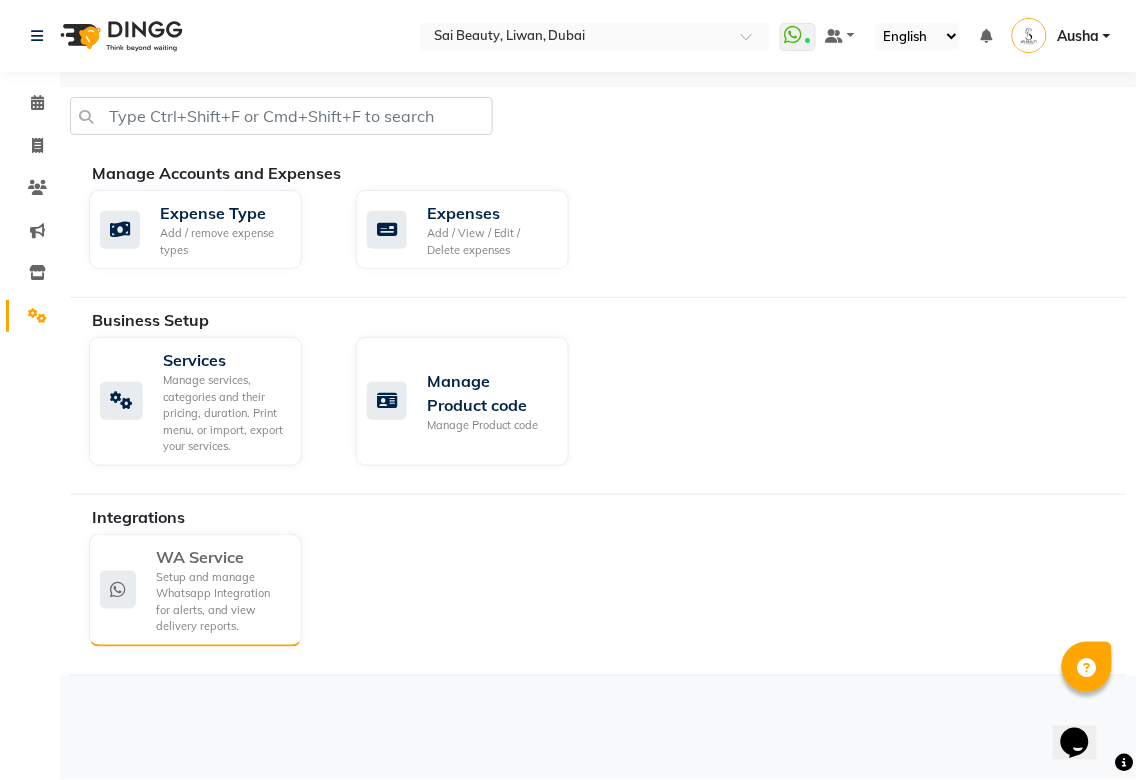 click on "Setup and manage Whatsapp Integration for alerts, and view delivery reports." 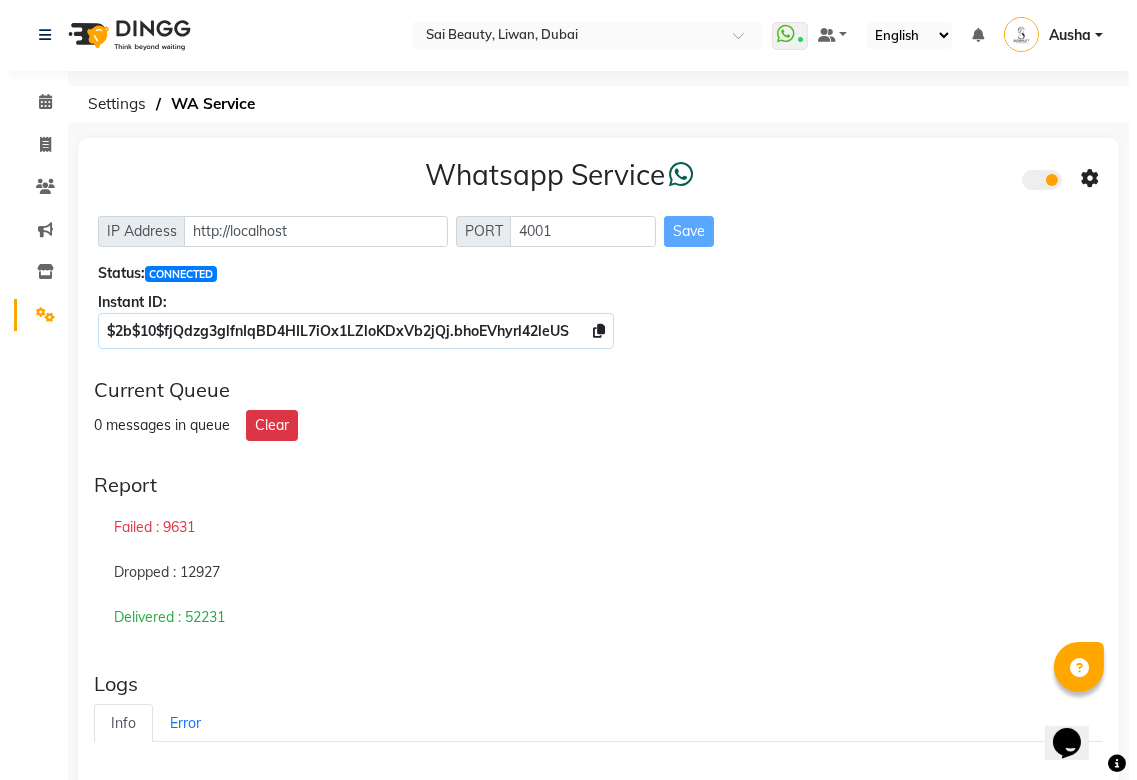 scroll, scrollTop: 0, scrollLeft: 0, axis: both 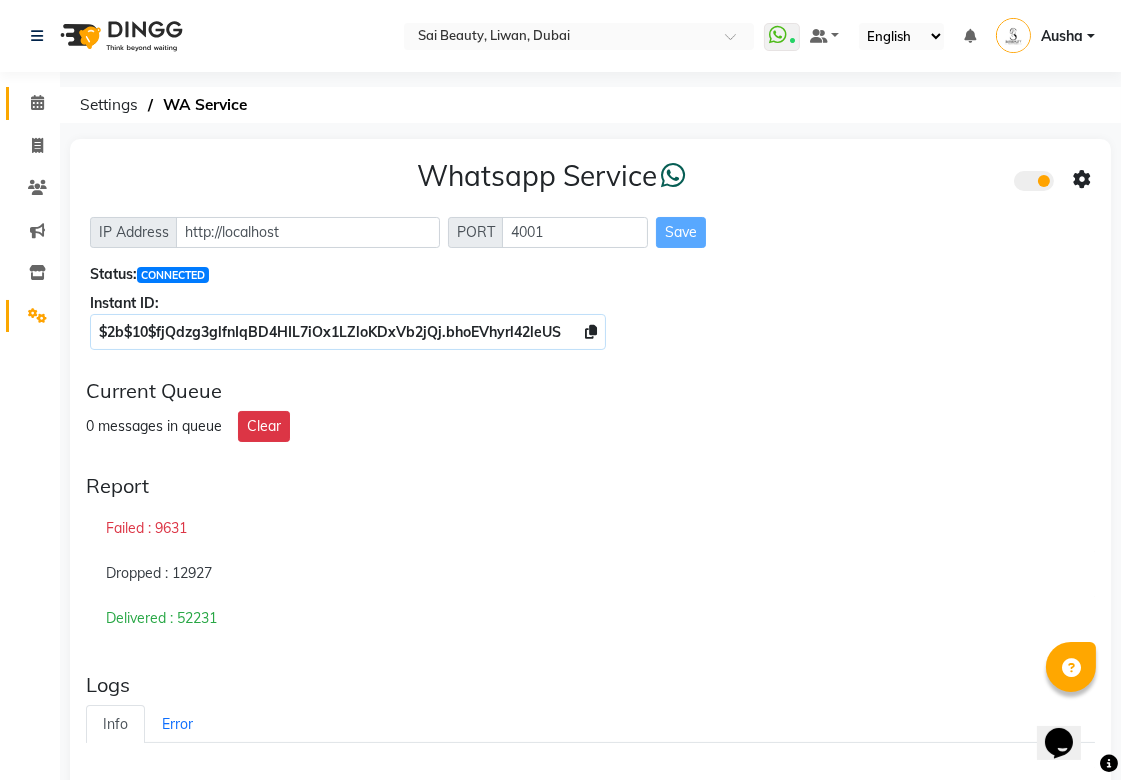 click 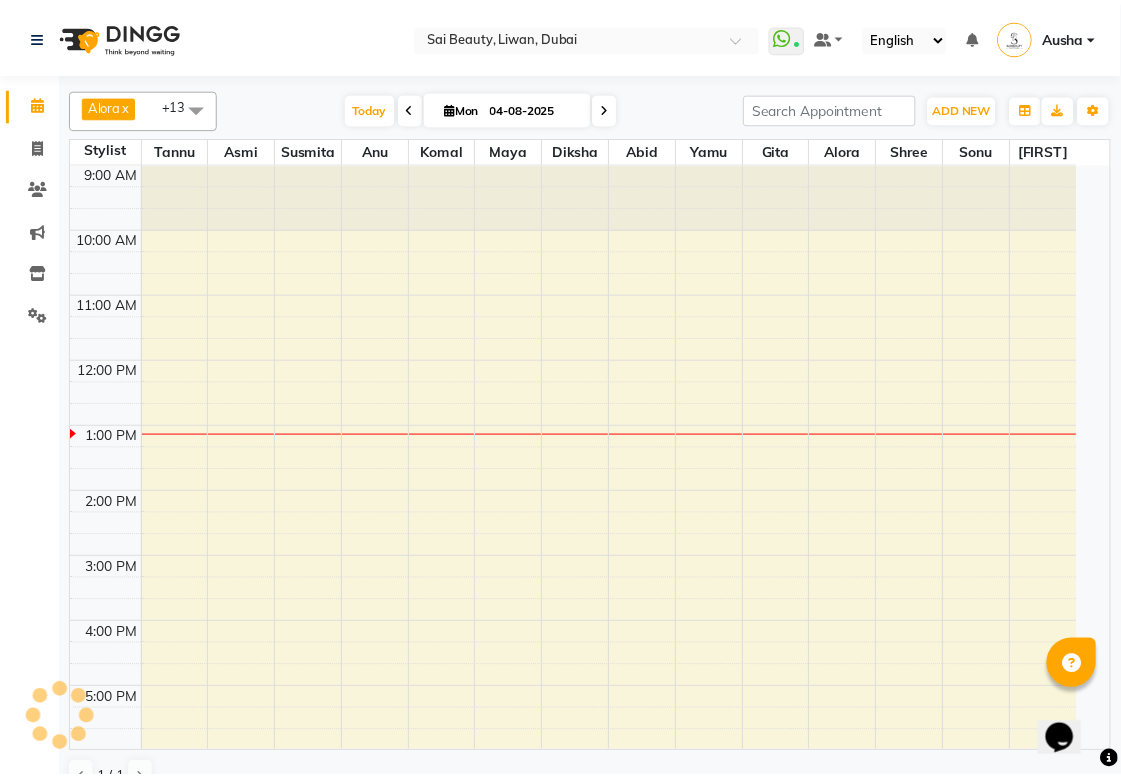 scroll, scrollTop: 0, scrollLeft: 0, axis: both 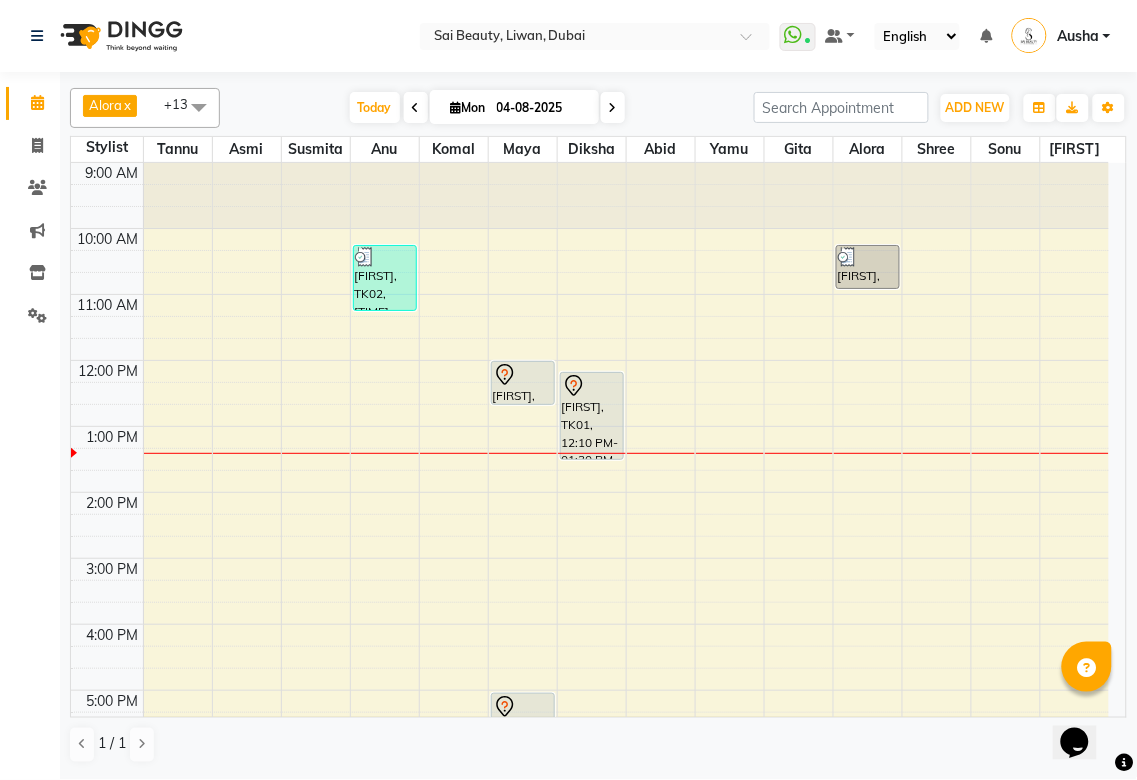 click on "[FIRST], TK01, 12:10 PM-01:30 PM, Forehead Threading,UpperLip Waxing" at bounding box center [592, 416] 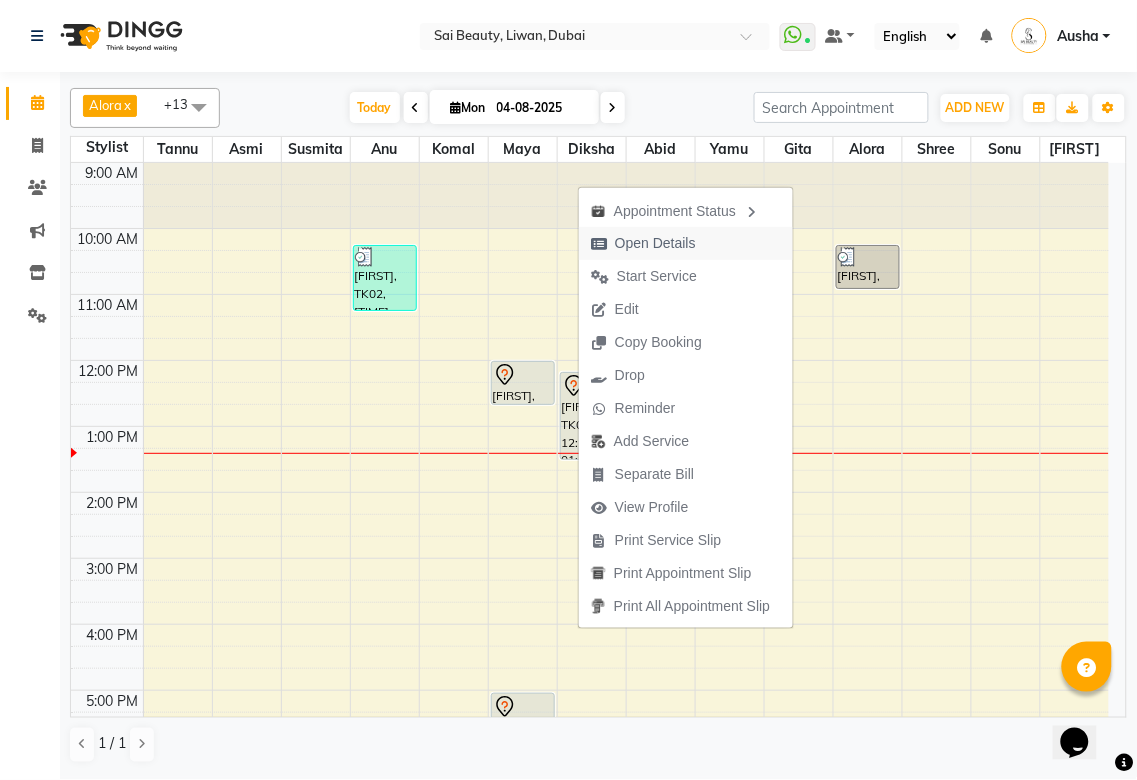click on "Open Details" at bounding box center [655, 243] 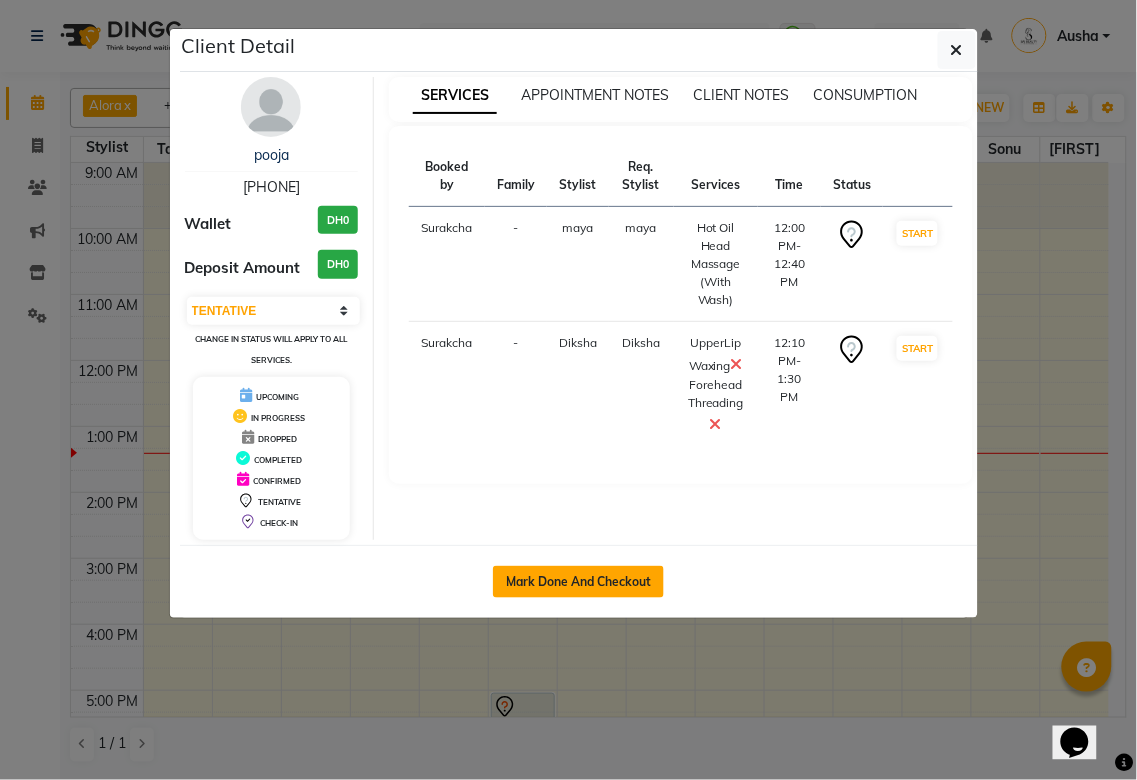 click on "Mark Done And Checkout" 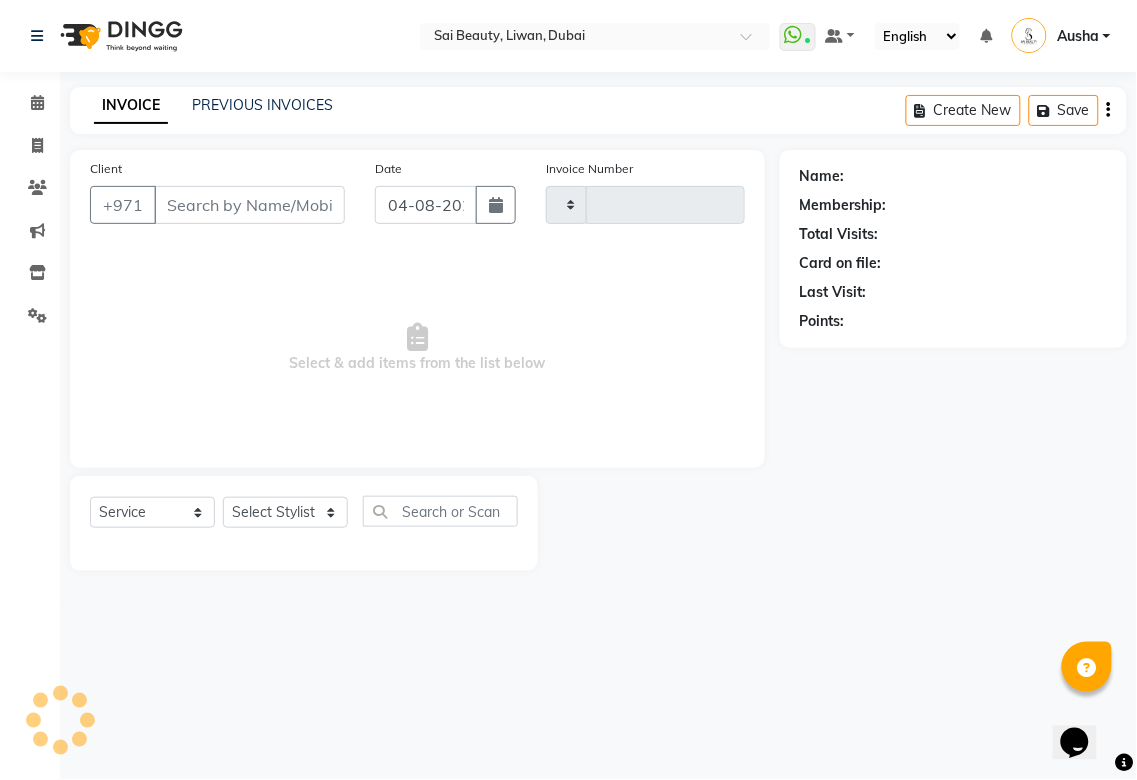 type on "2707" 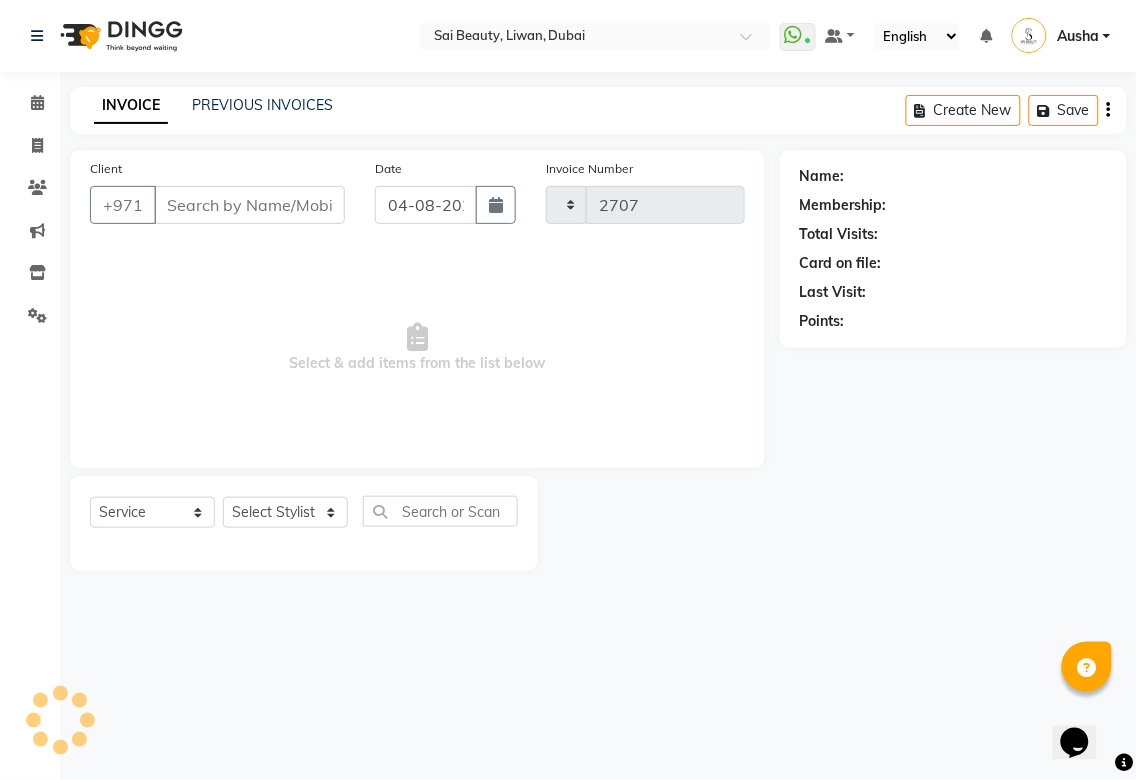select on "5352" 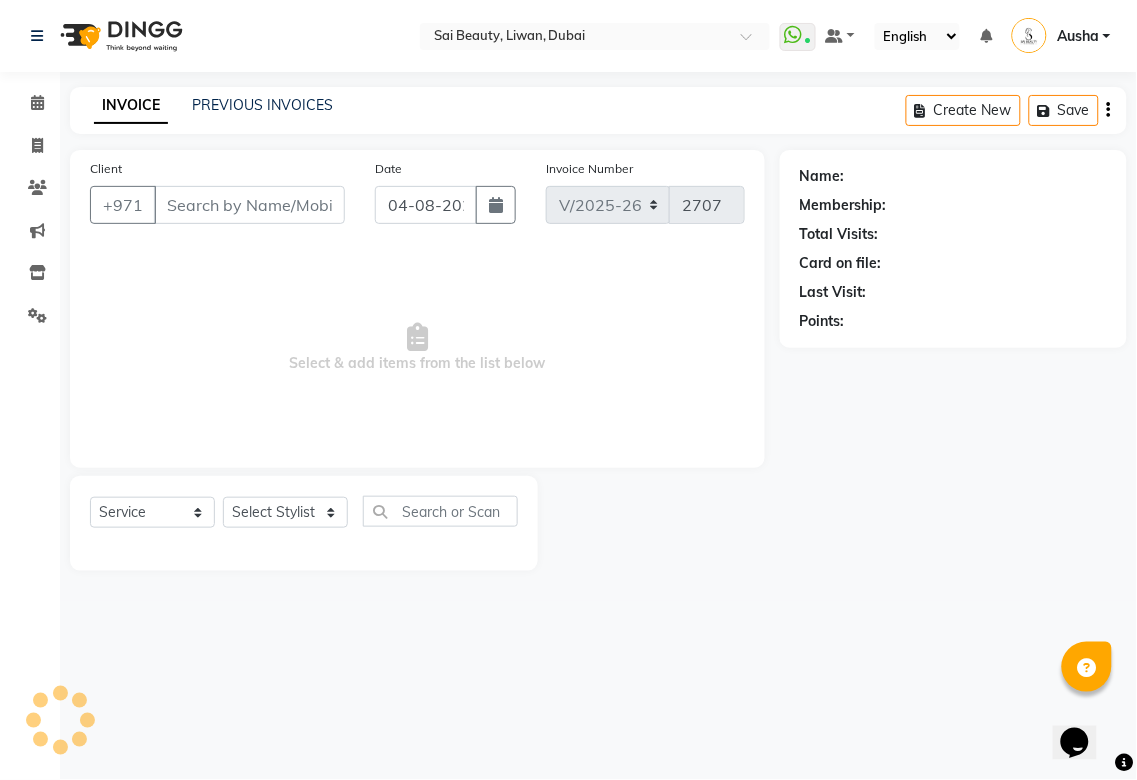 type on "[PHONE]" 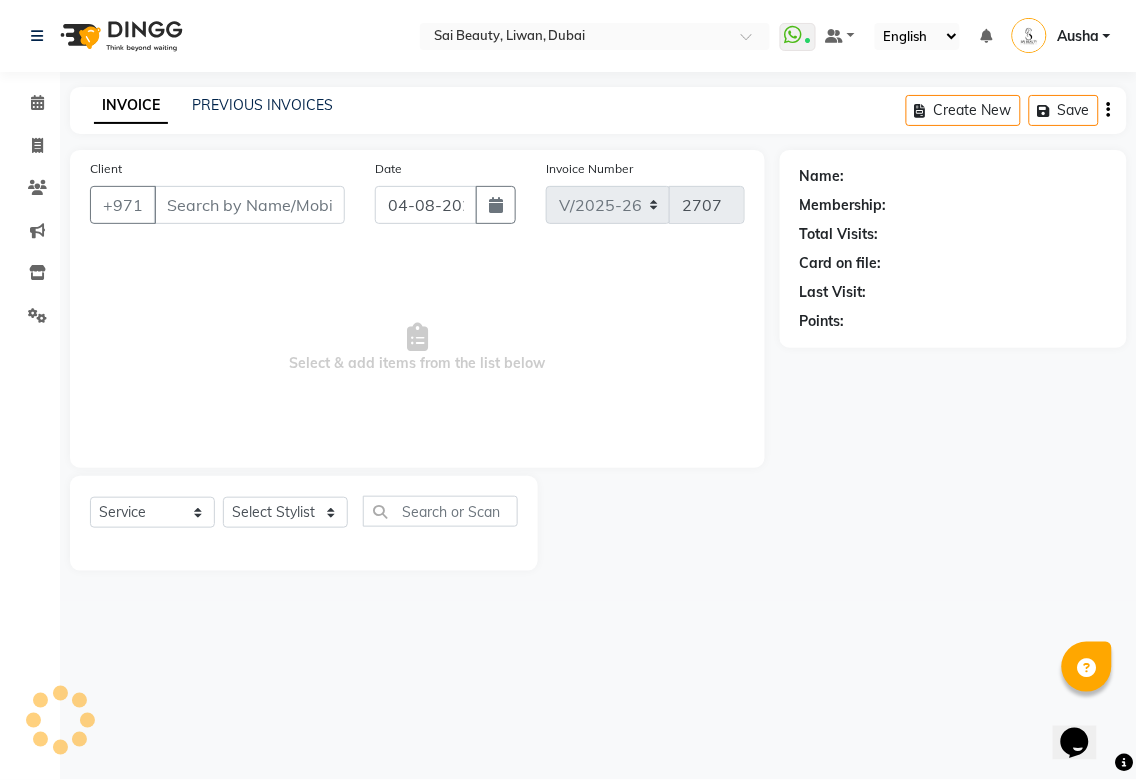 select on "57468" 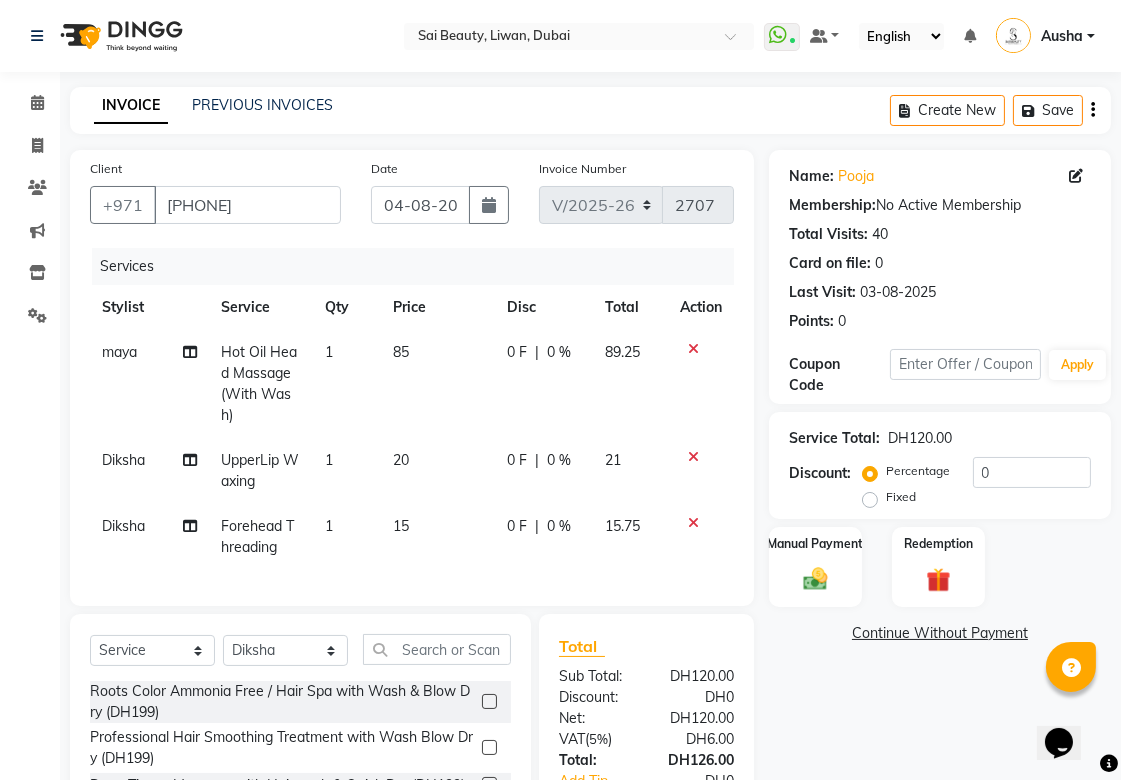 click 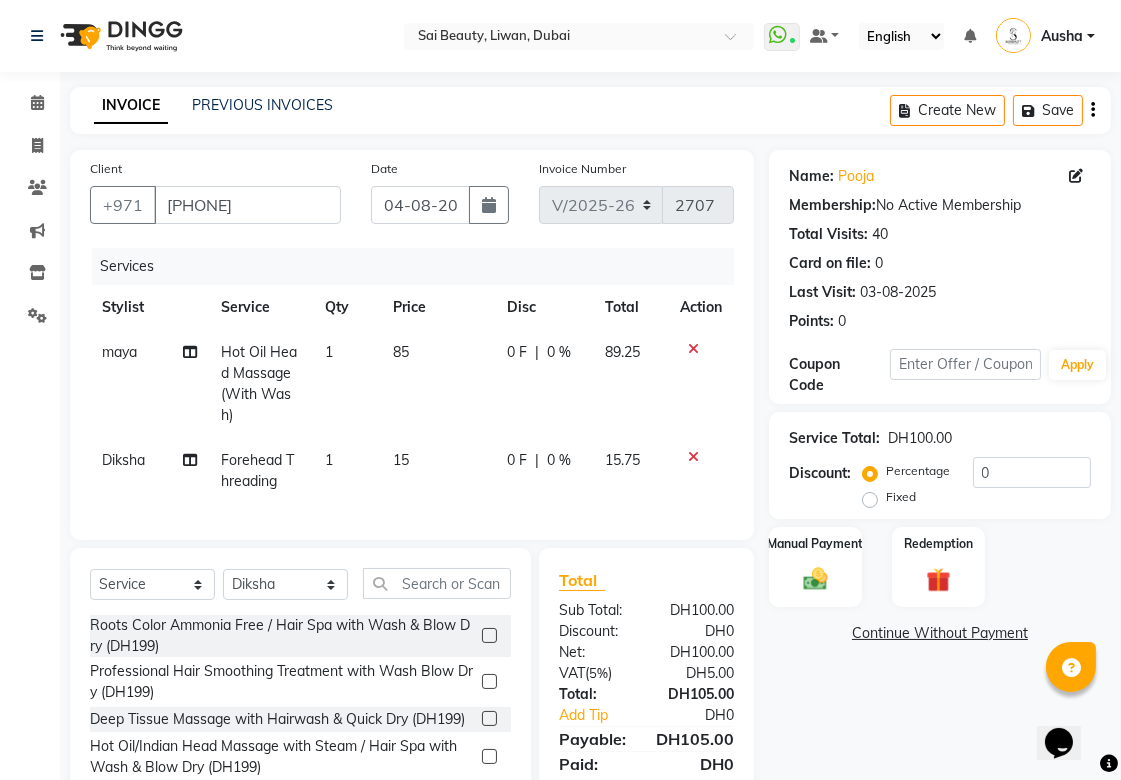 click 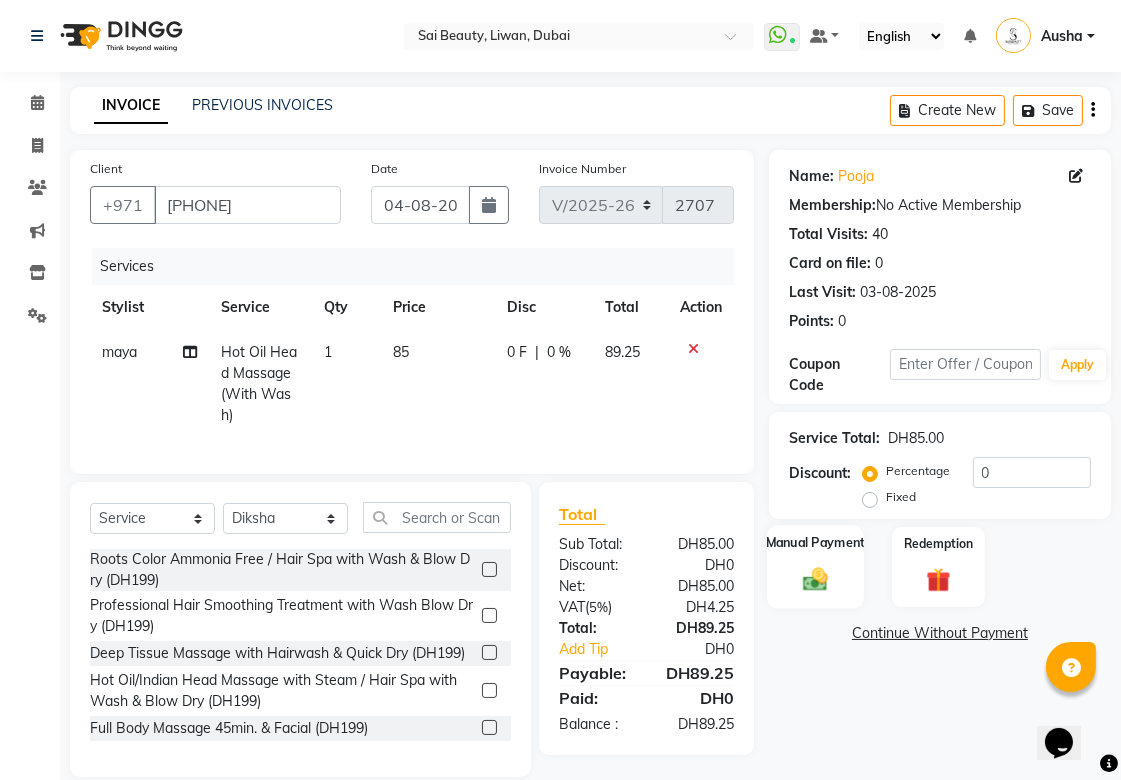 click on "Manual Payment" 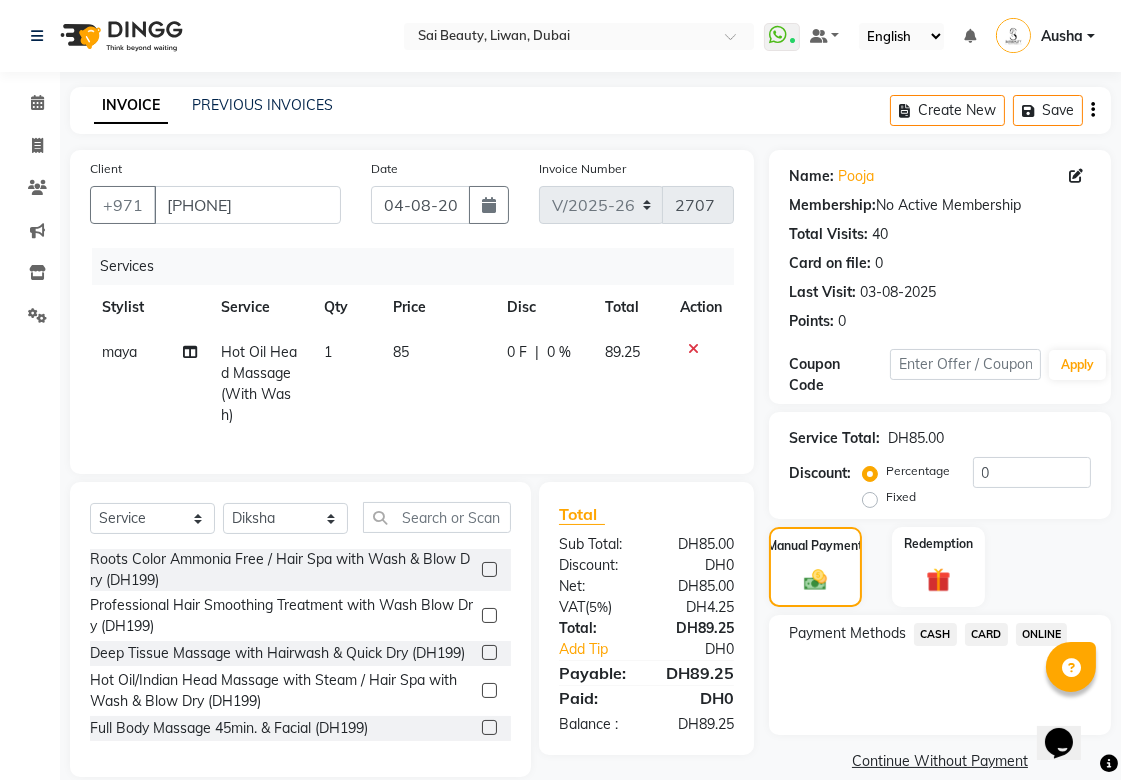 click on "CARD" 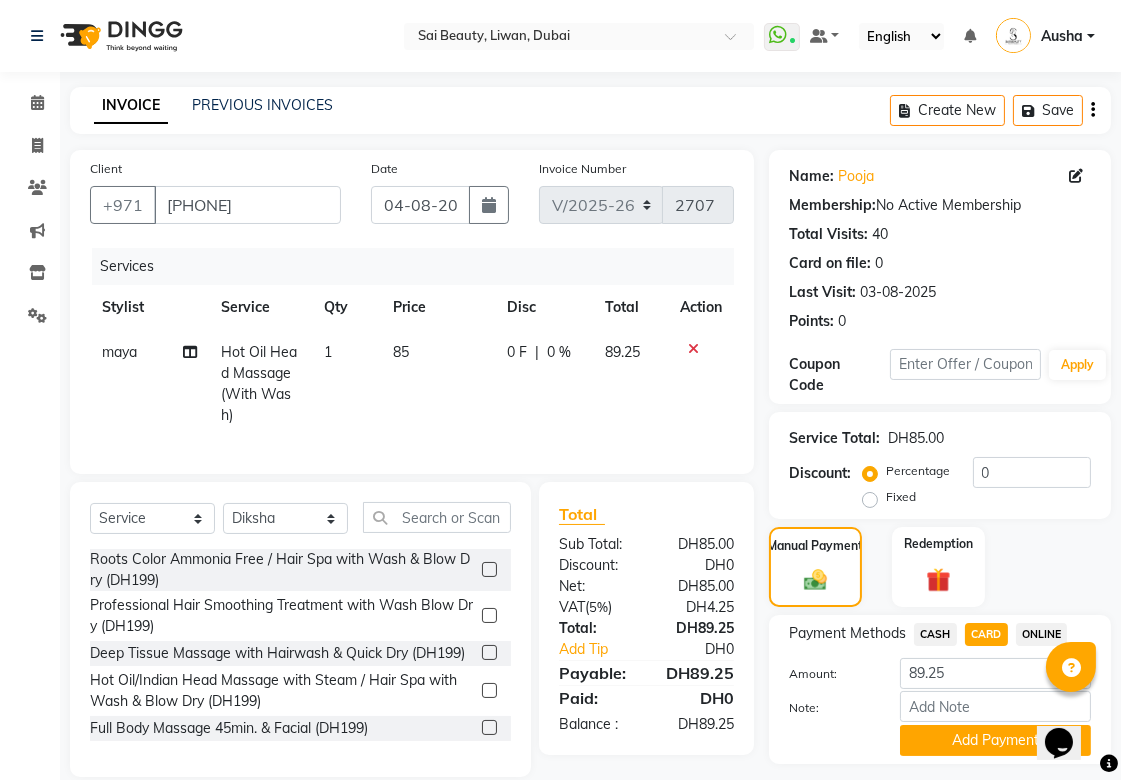scroll, scrollTop: 55, scrollLeft: 0, axis: vertical 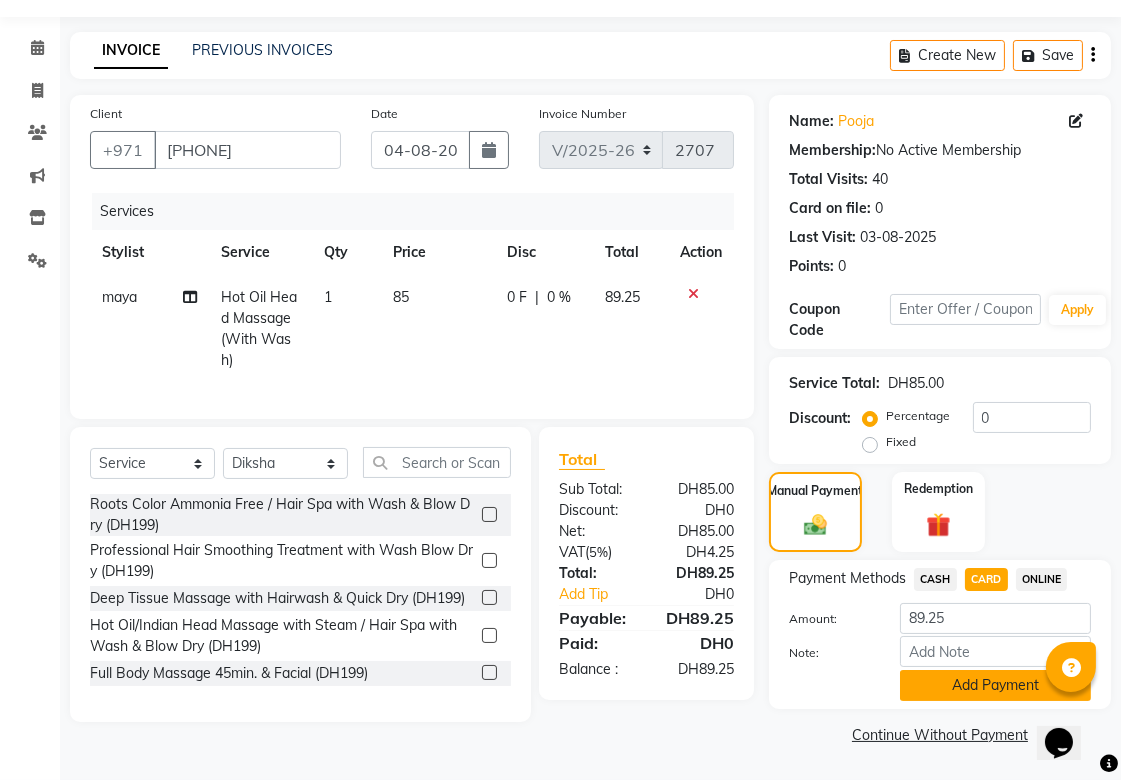 click on "Add Payment" 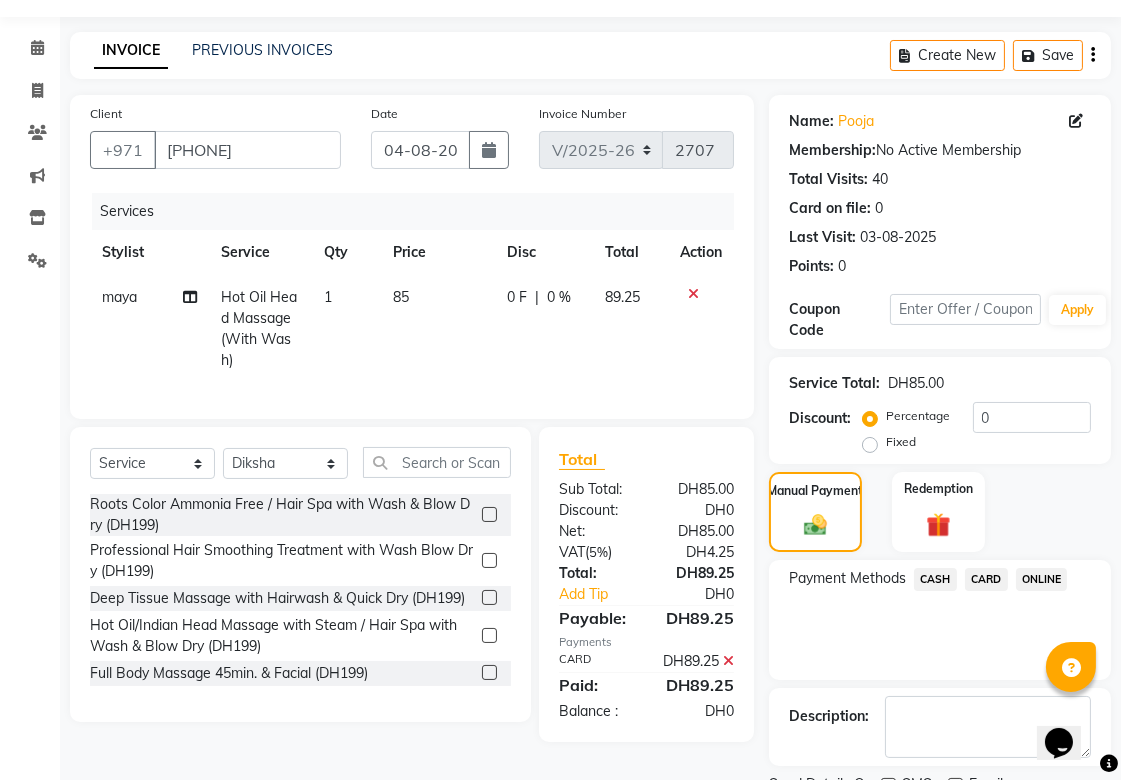 scroll, scrollTop: 138, scrollLeft: 0, axis: vertical 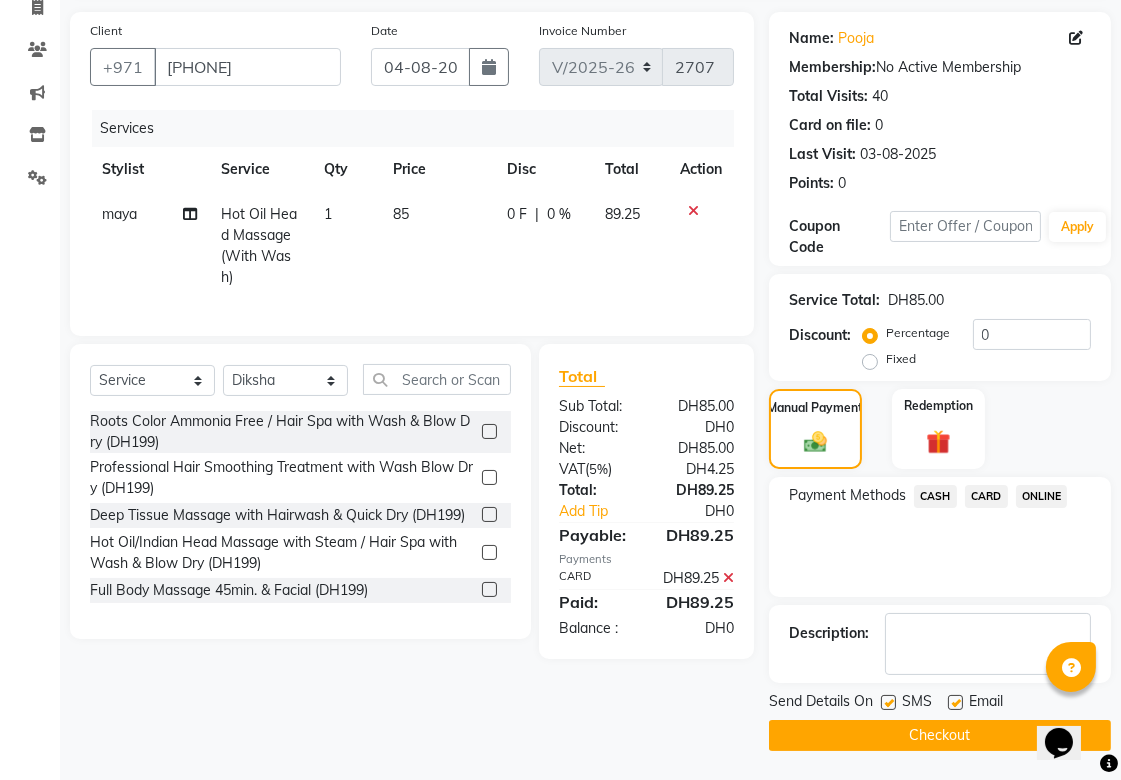 click on "Checkout" 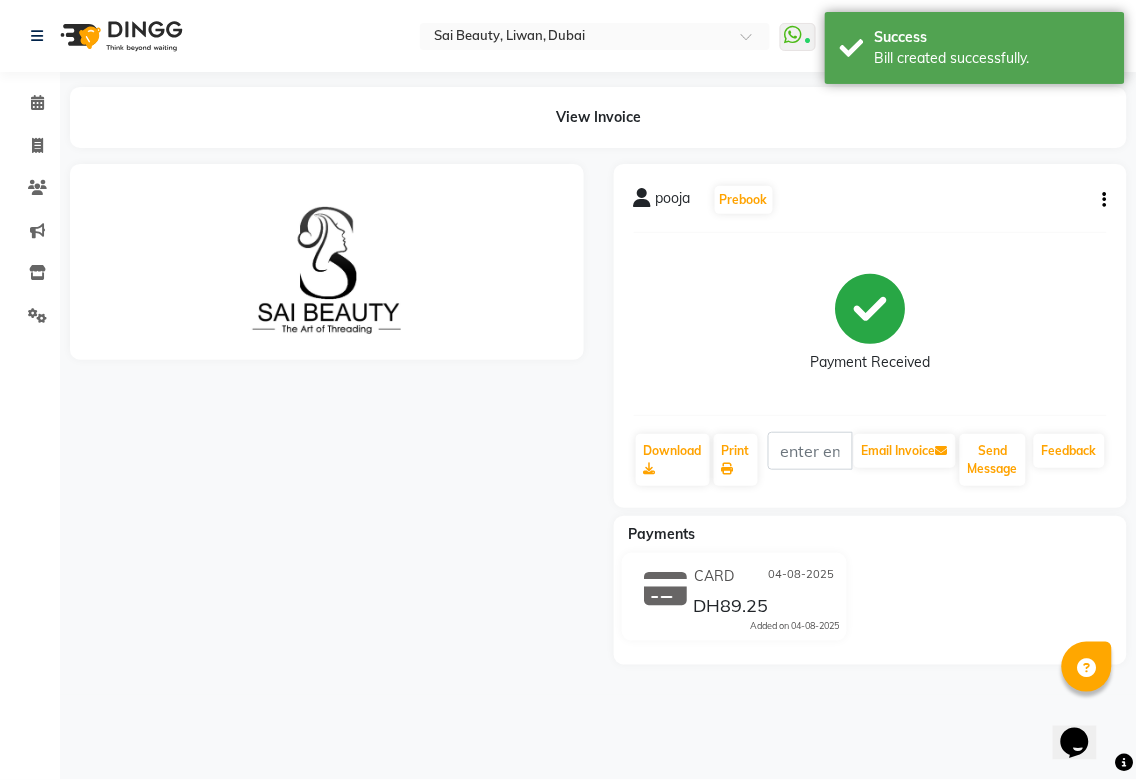 scroll, scrollTop: 0, scrollLeft: 0, axis: both 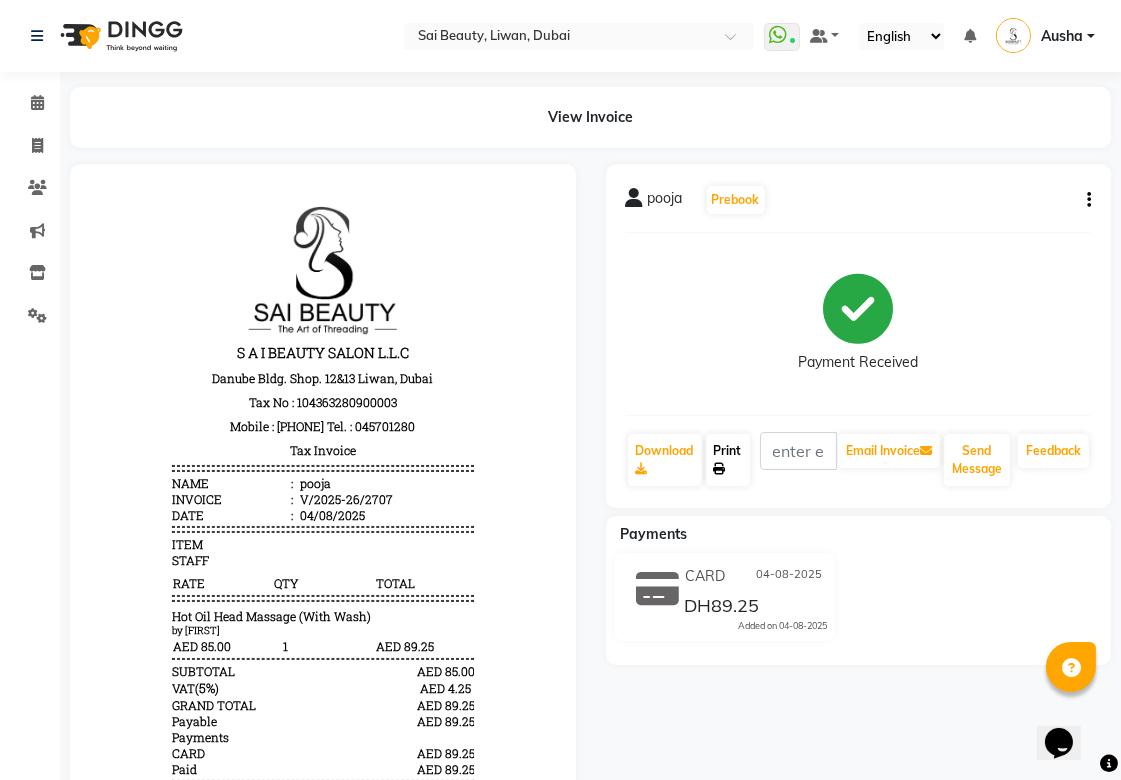 click 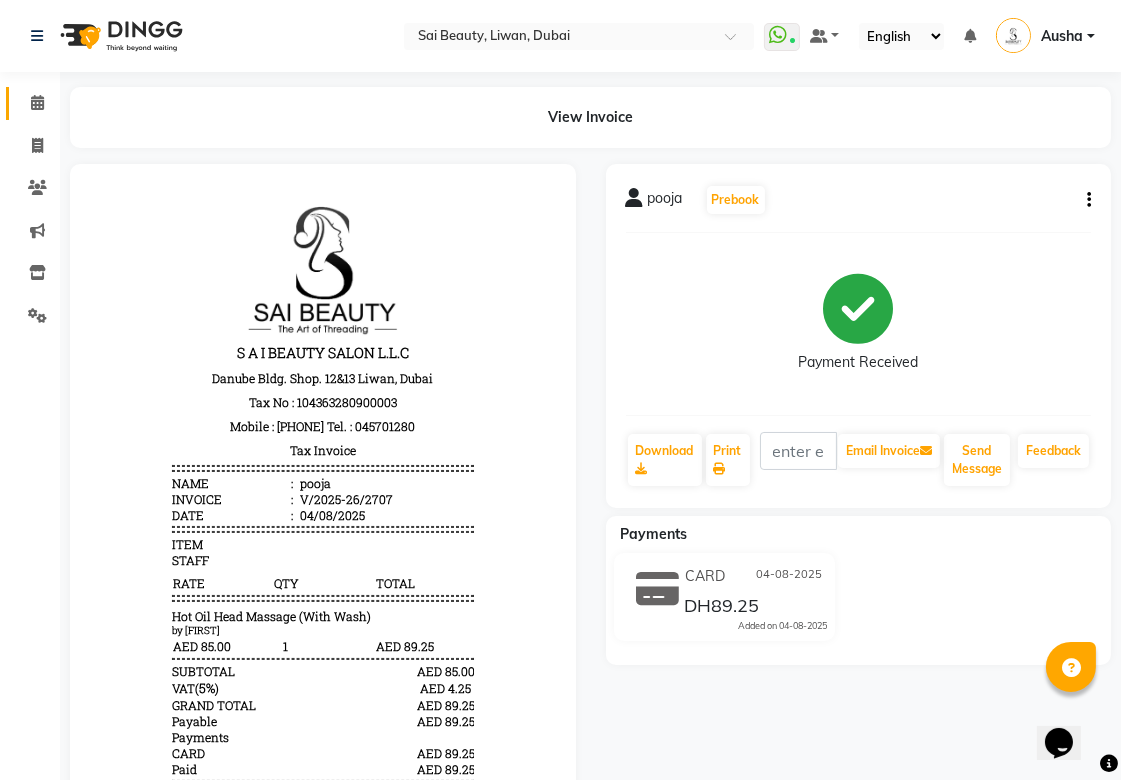 click 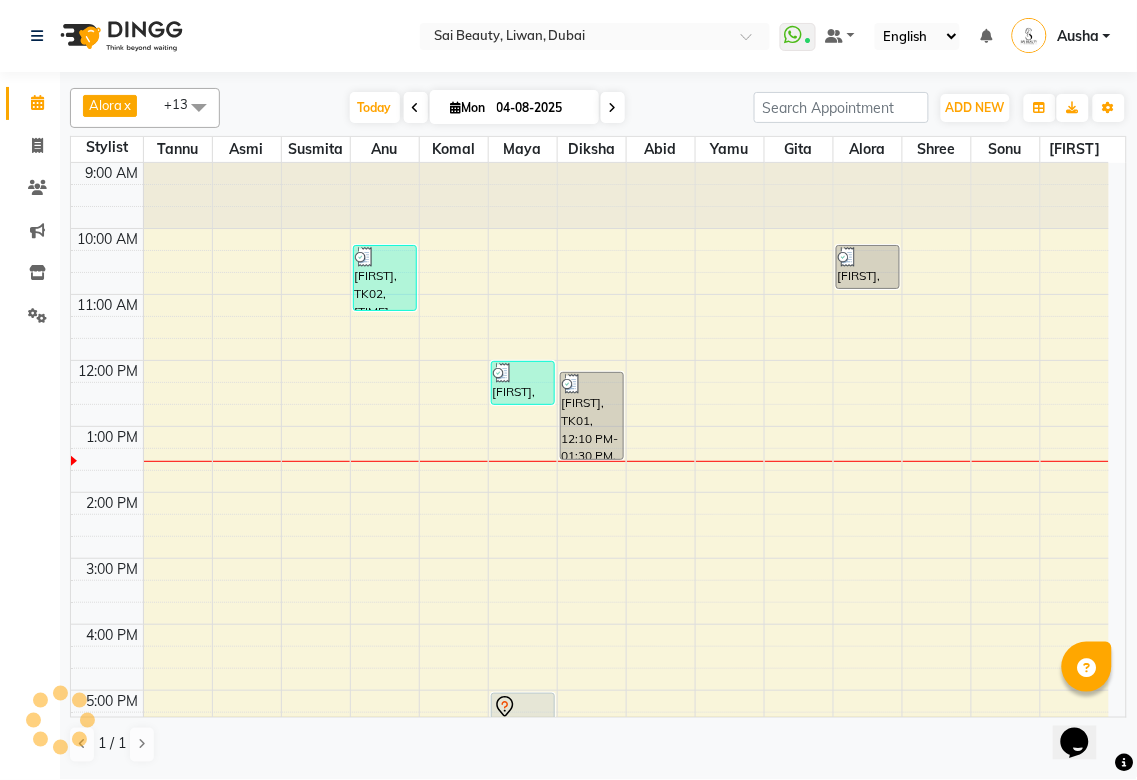 scroll, scrollTop: 265, scrollLeft: 0, axis: vertical 